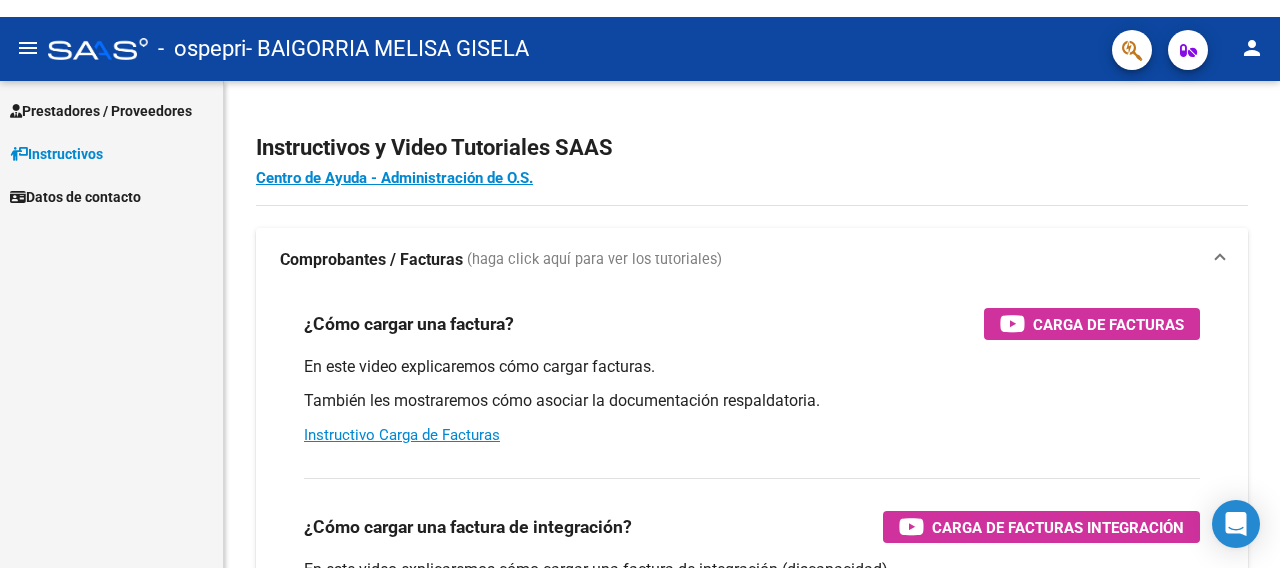 scroll, scrollTop: 0, scrollLeft: 0, axis: both 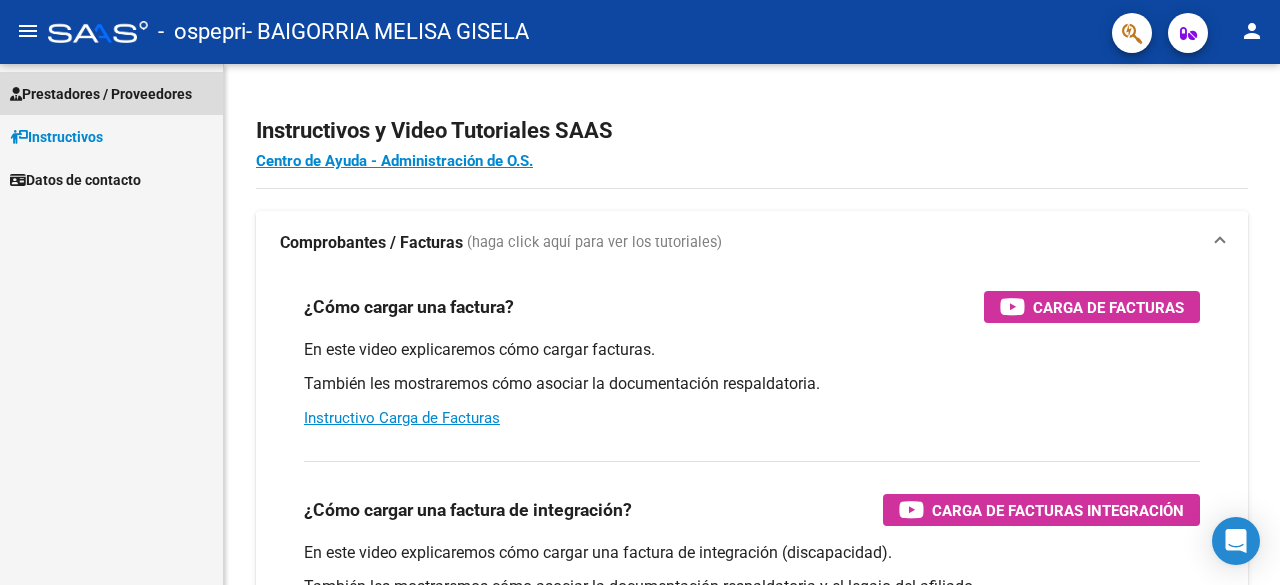 click on "Prestadores / Proveedores" at bounding box center (101, 94) 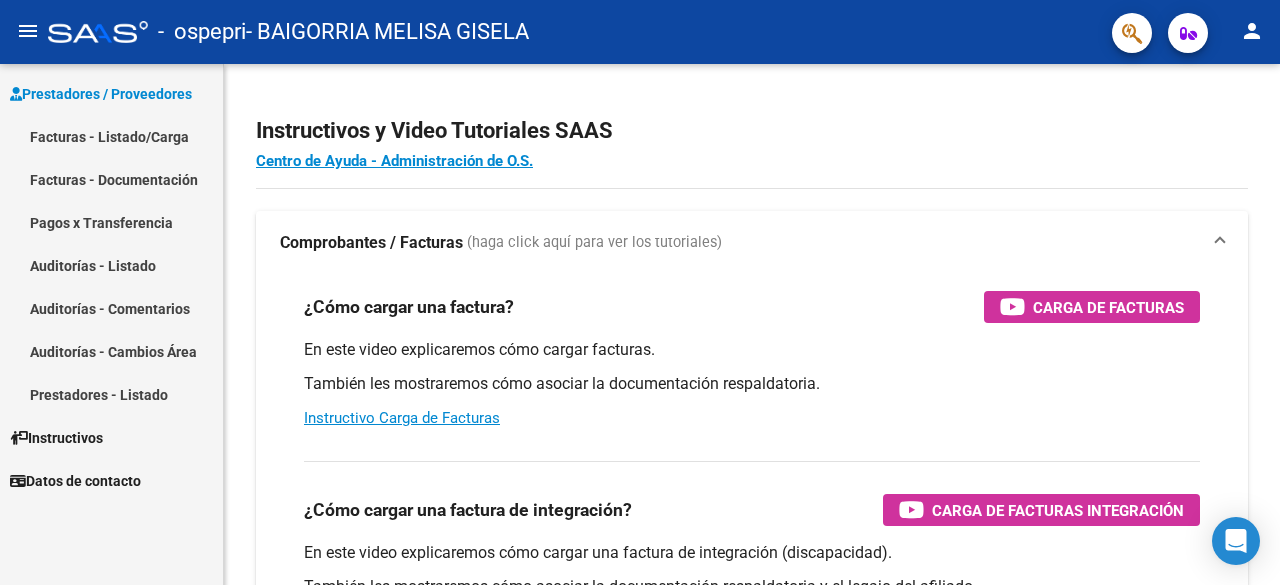 click on "Facturas - Listado/Carga" at bounding box center [111, 136] 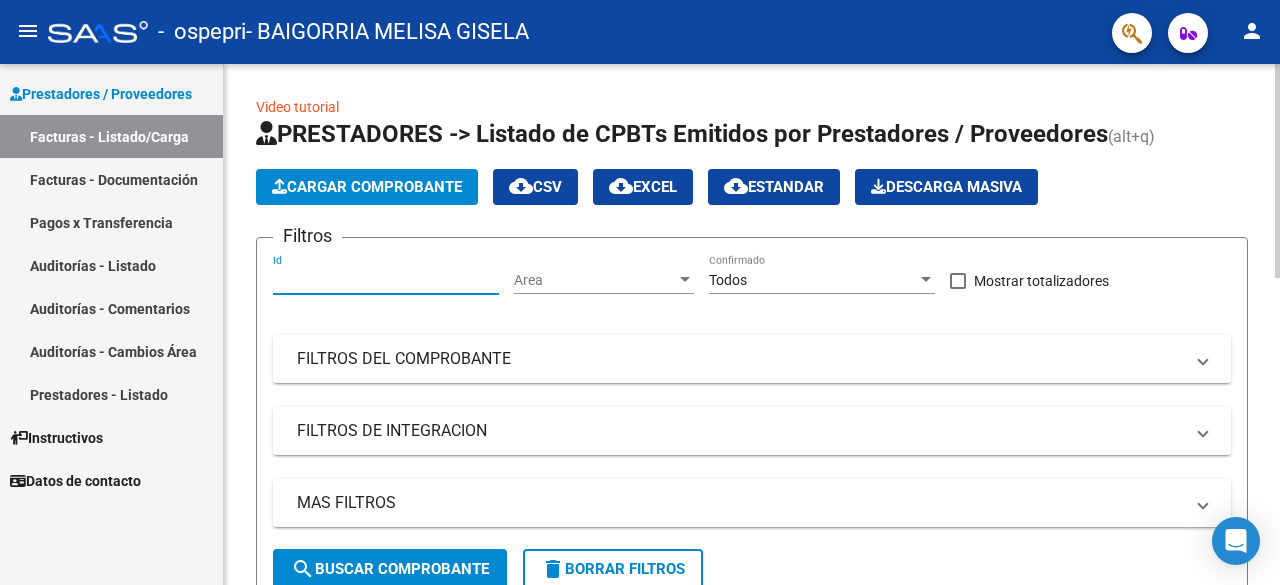 click on "Id" at bounding box center [386, 280] 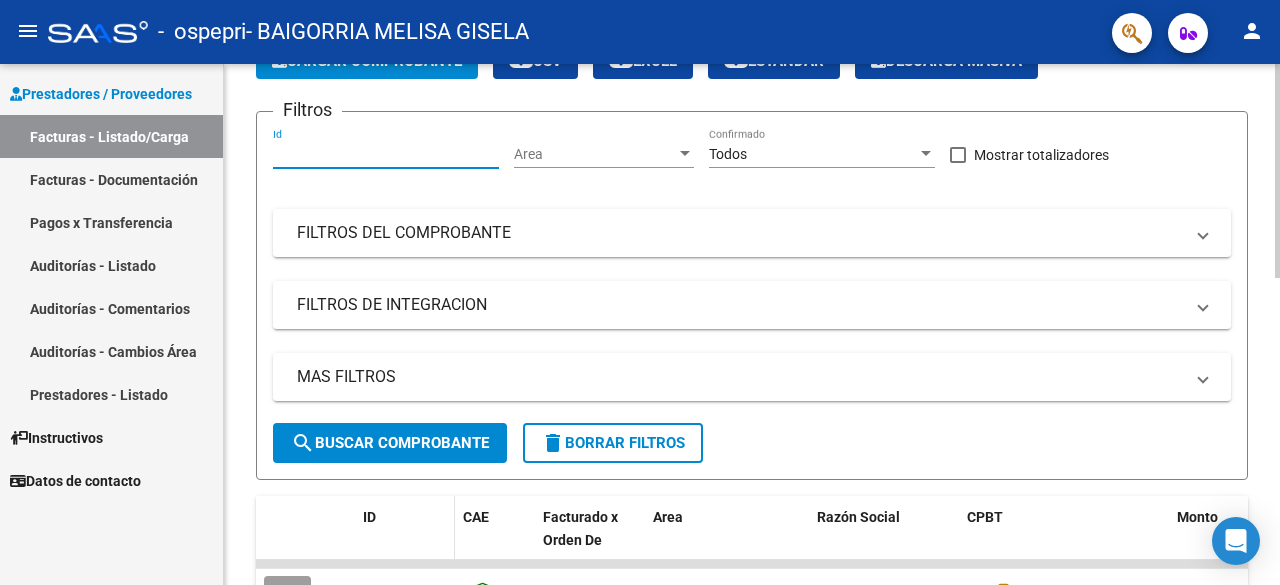 scroll, scrollTop: 0, scrollLeft: 0, axis: both 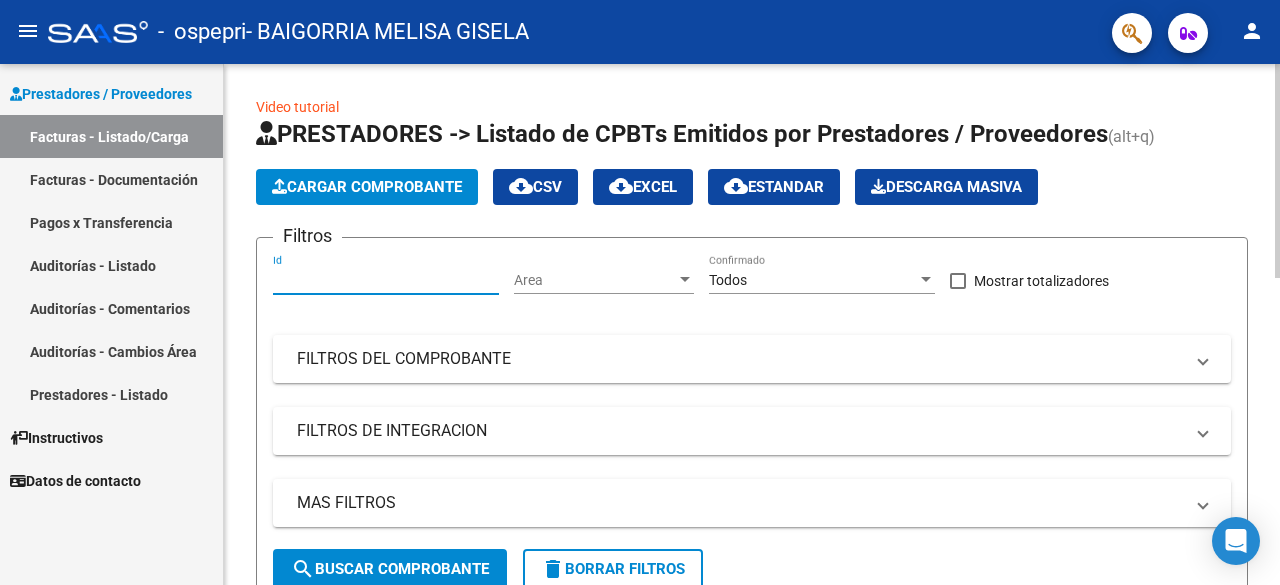 click on "Id" at bounding box center [386, 280] 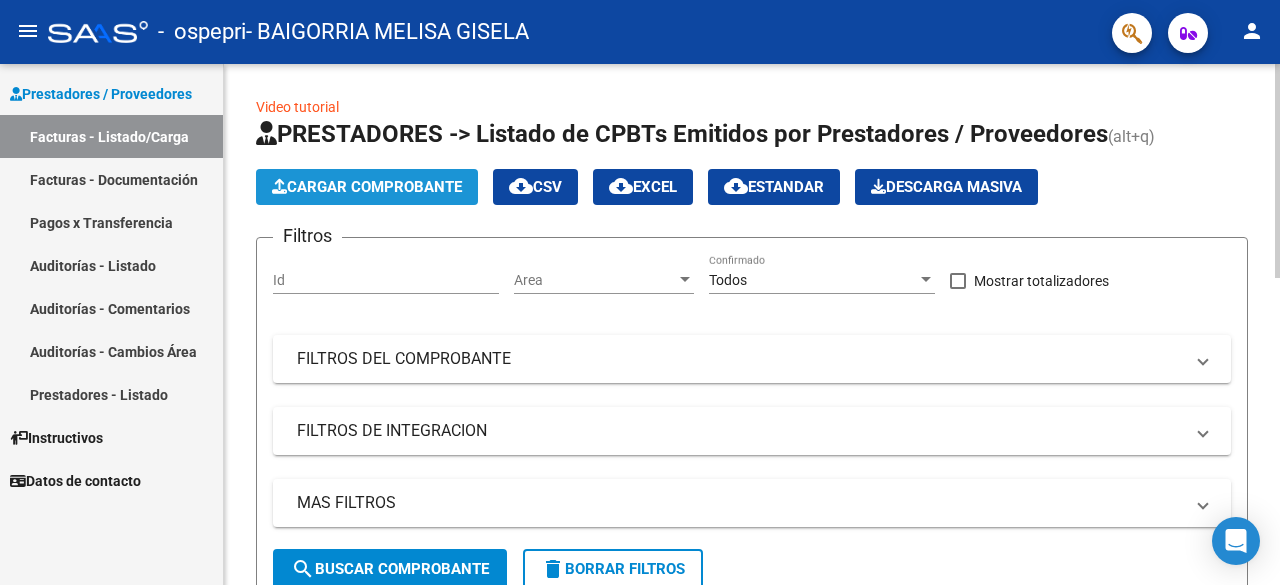 click on "Cargar Comprobante" 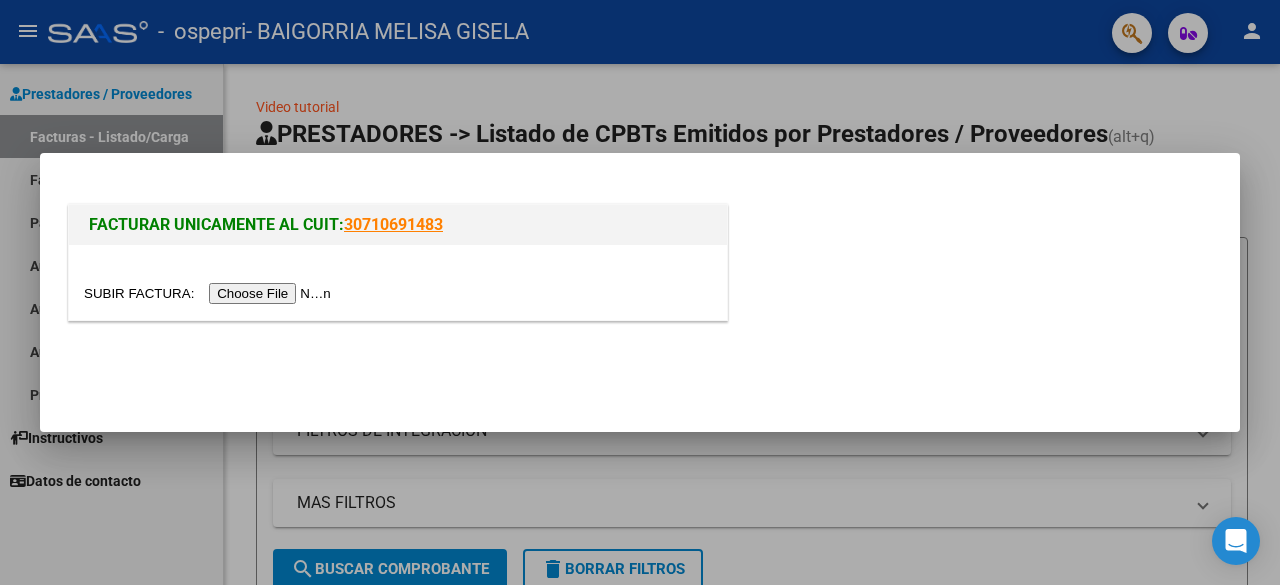 click at bounding box center [640, 292] 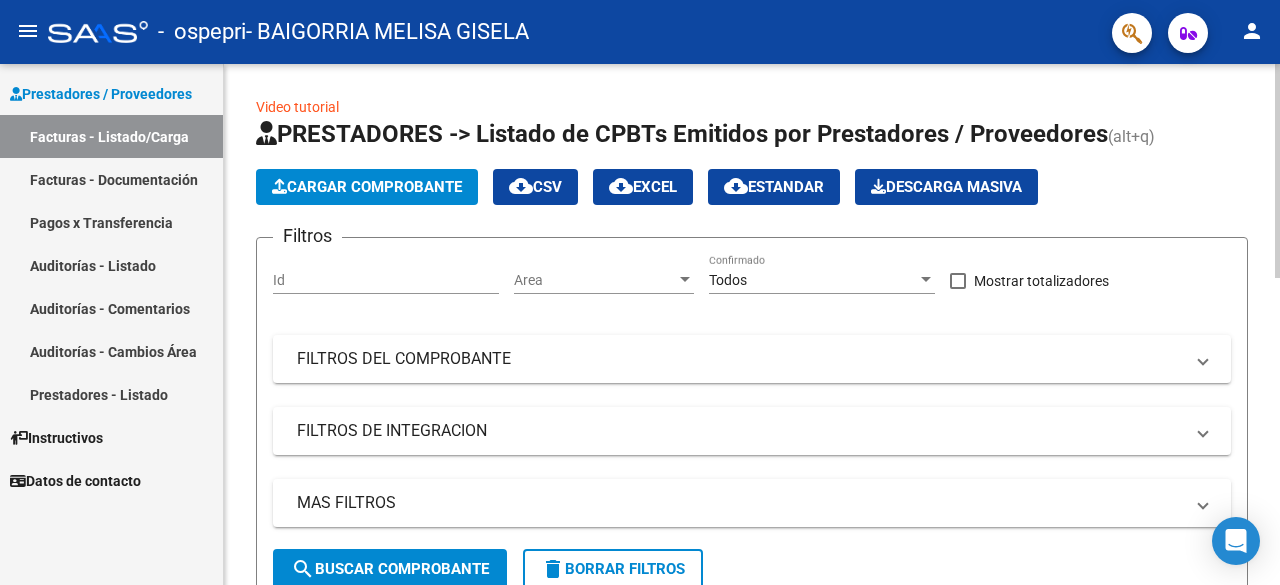 scroll, scrollTop: 400, scrollLeft: 0, axis: vertical 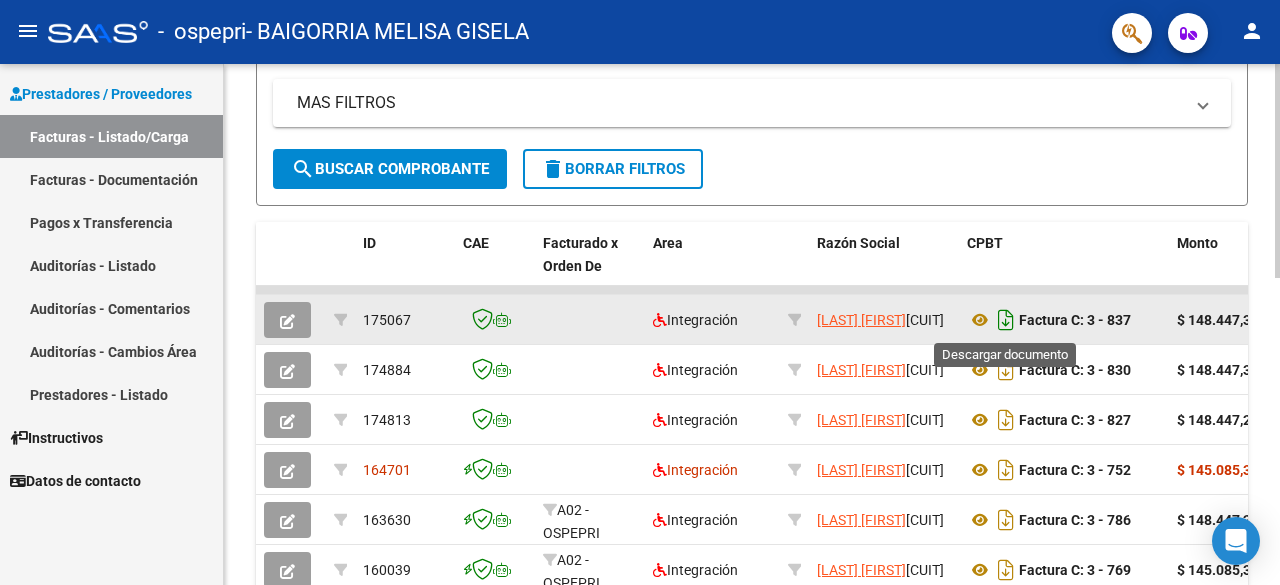 click 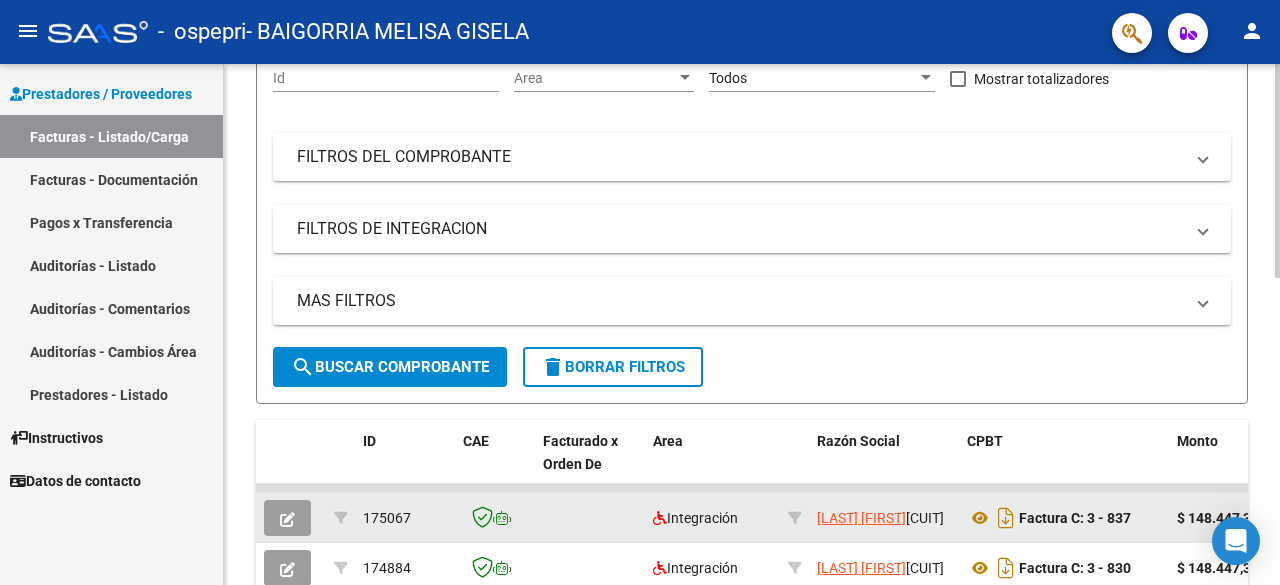 scroll, scrollTop: 0, scrollLeft: 0, axis: both 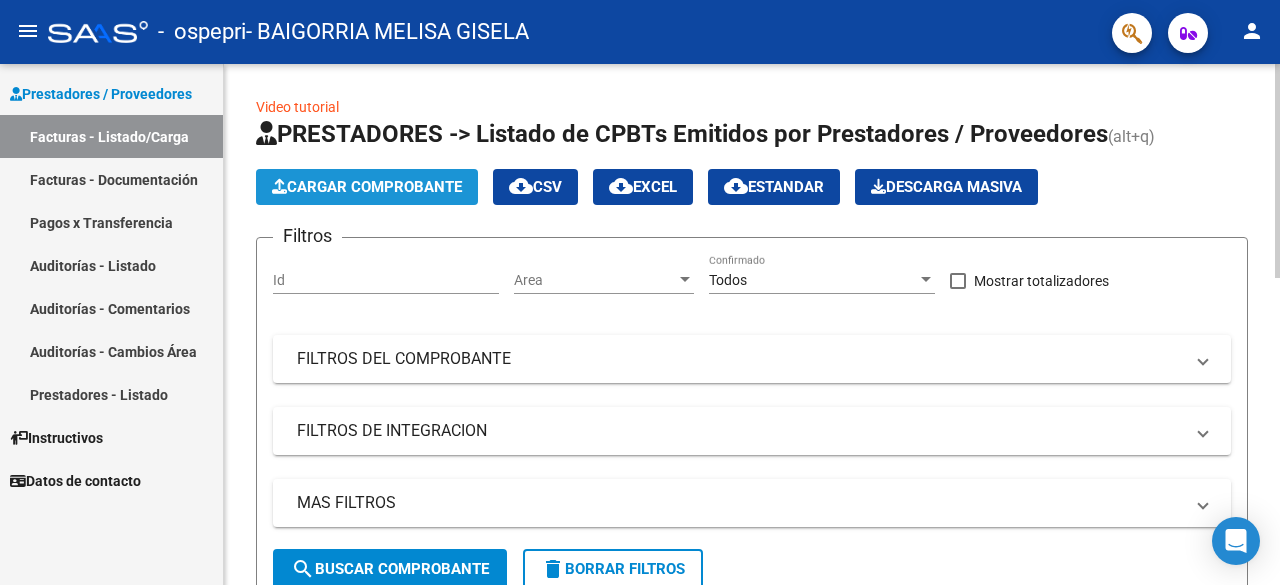 click on "Cargar Comprobante" 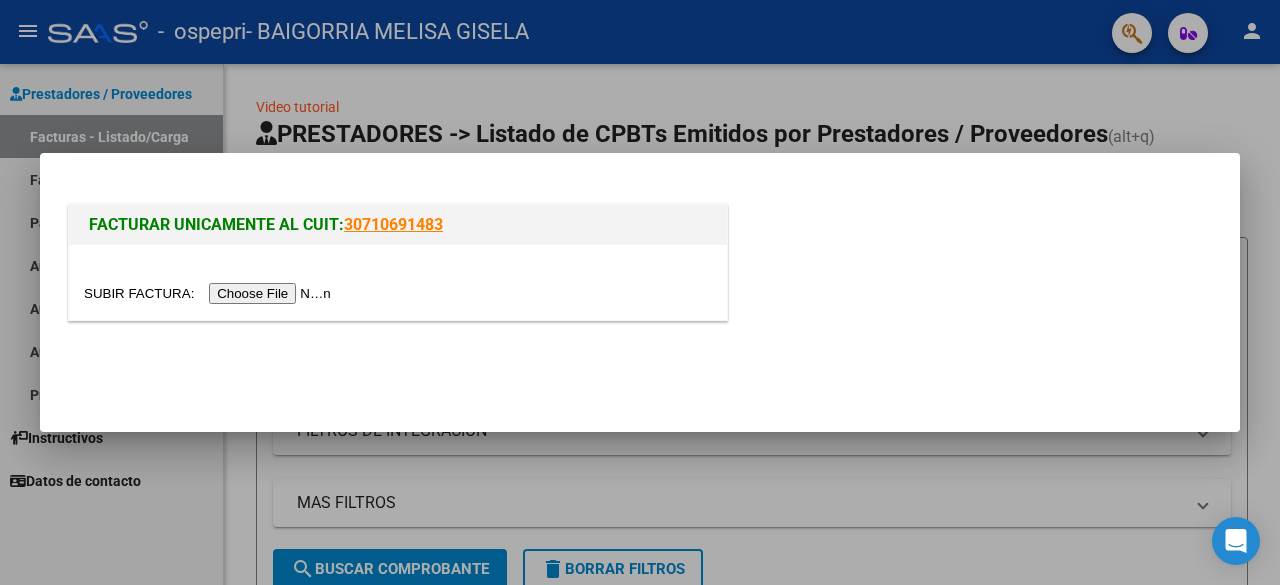 click at bounding box center [210, 293] 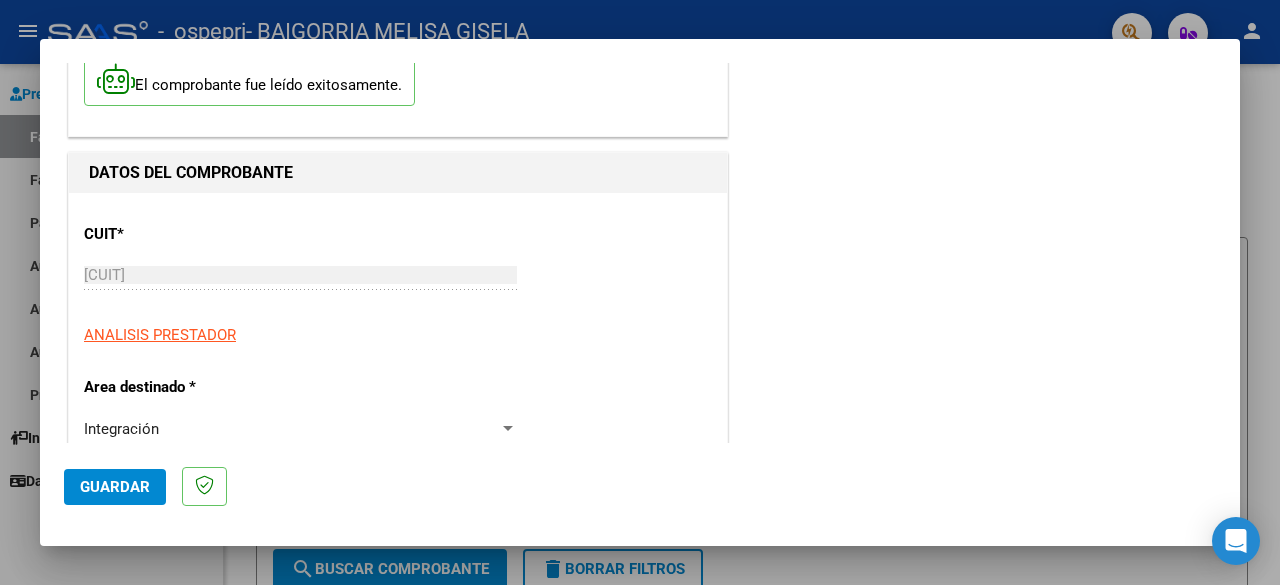 scroll, scrollTop: 200, scrollLeft: 0, axis: vertical 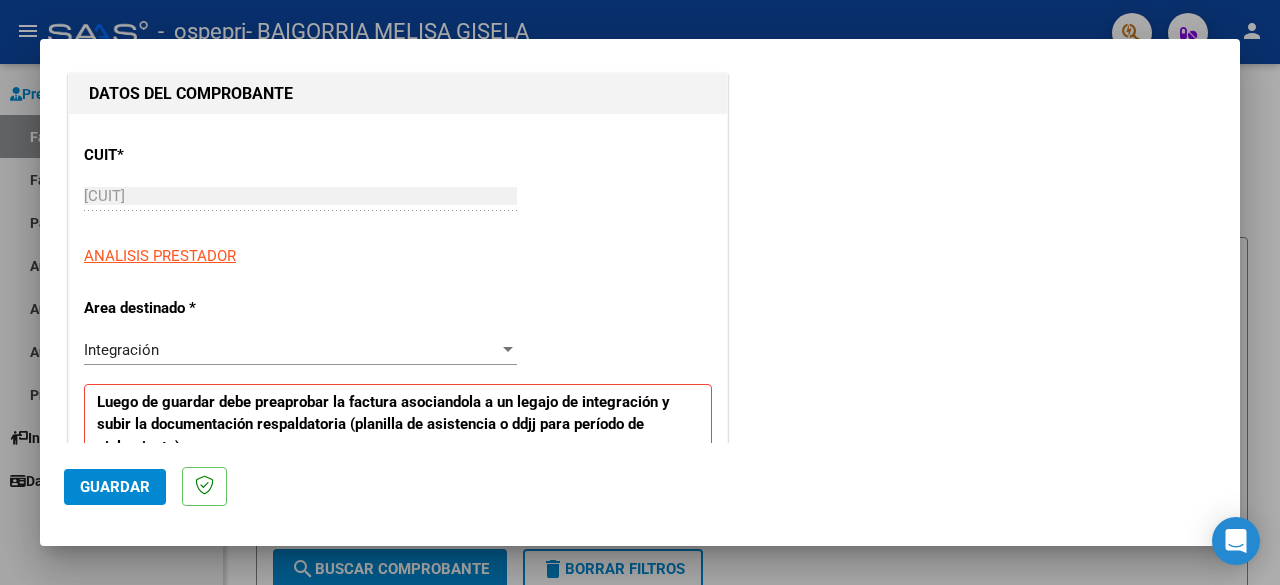 click on "Integración" at bounding box center [291, 350] 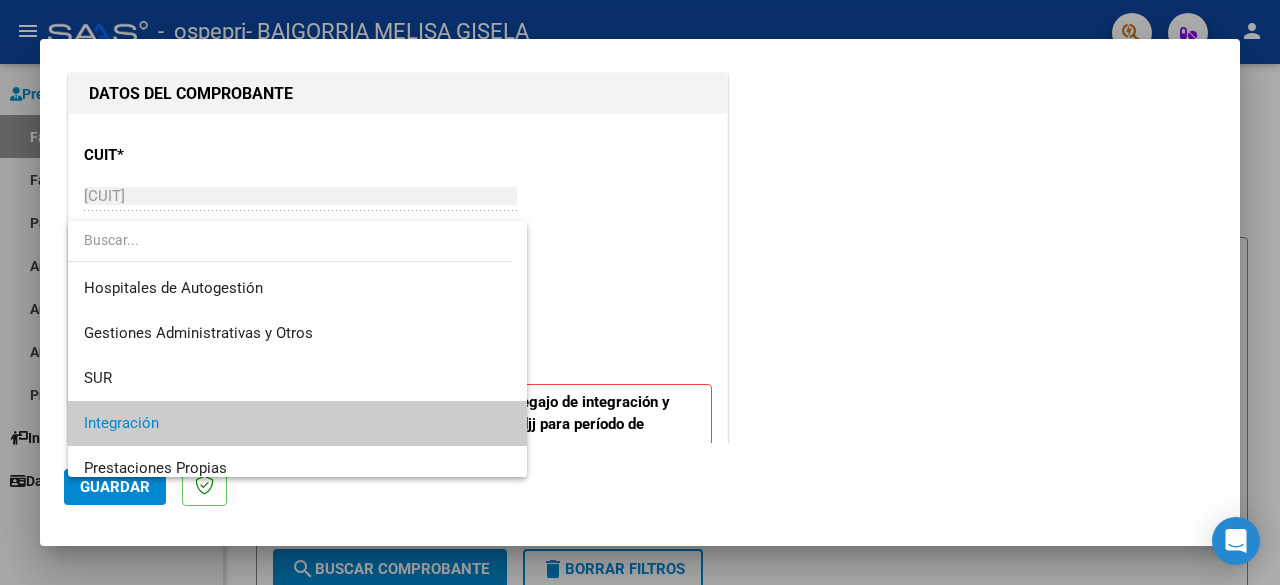 scroll, scrollTop: 74, scrollLeft: 0, axis: vertical 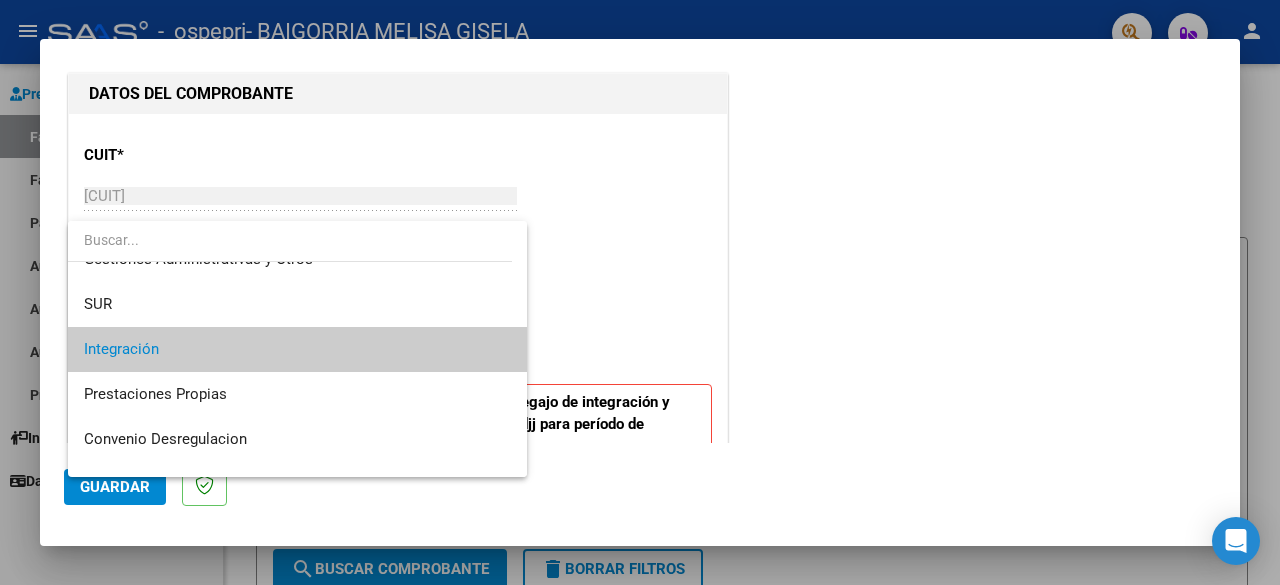 click on "Integración" at bounding box center [298, 349] 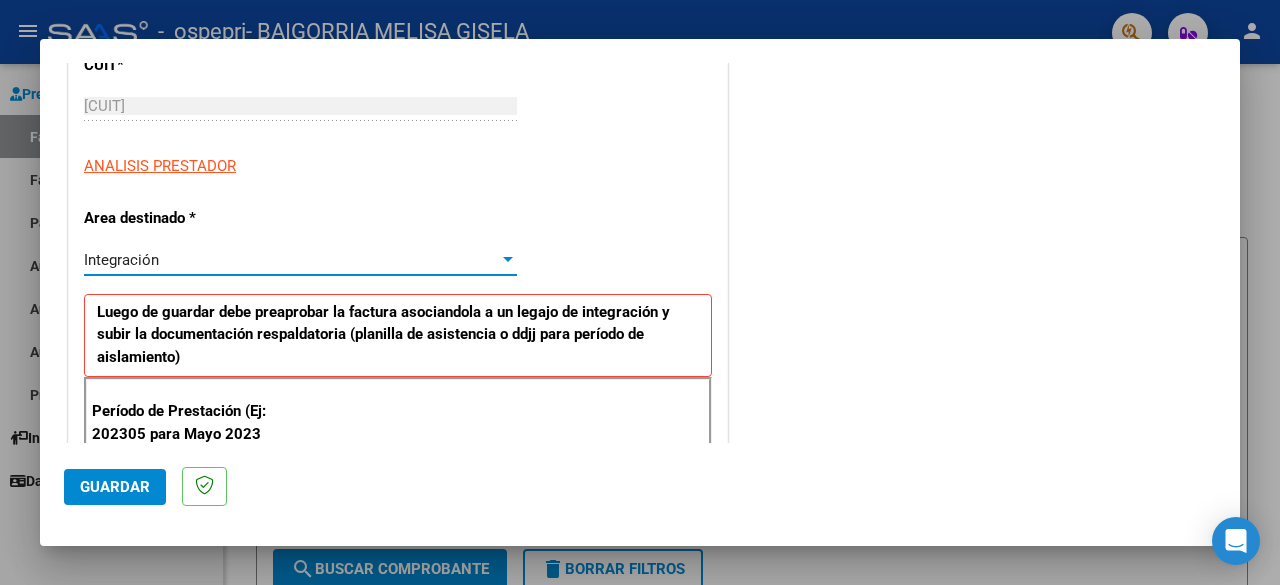 scroll, scrollTop: 400, scrollLeft: 0, axis: vertical 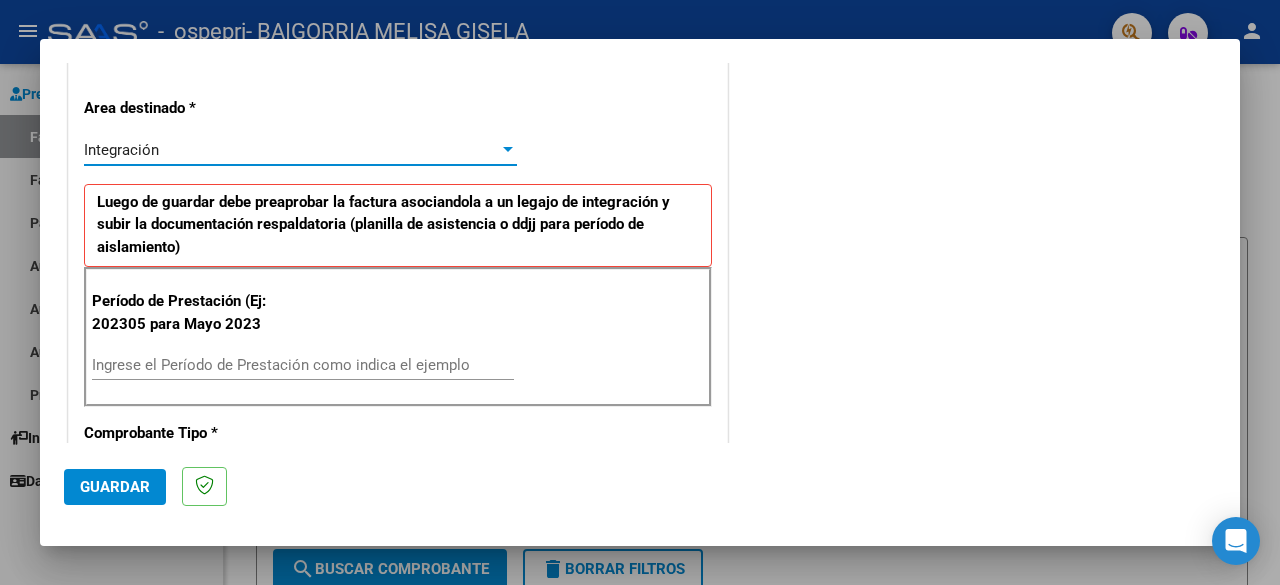 click on "Ingrese el Período de Prestación como indica el ejemplo" at bounding box center (303, 365) 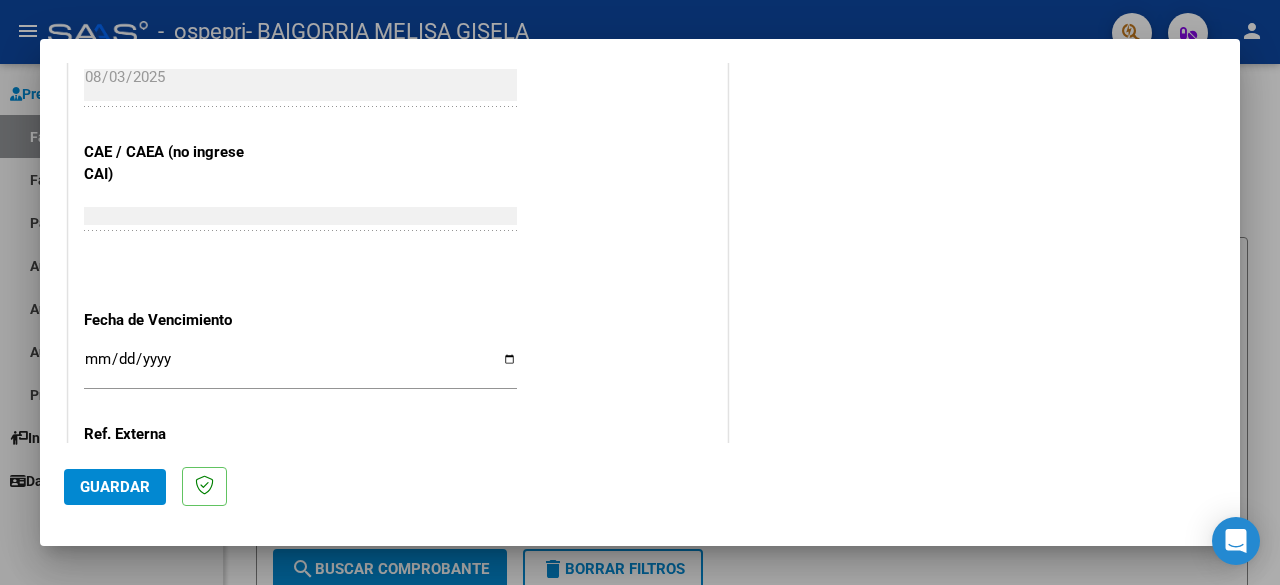 scroll, scrollTop: 1382, scrollLeft: 0, axis: vertical 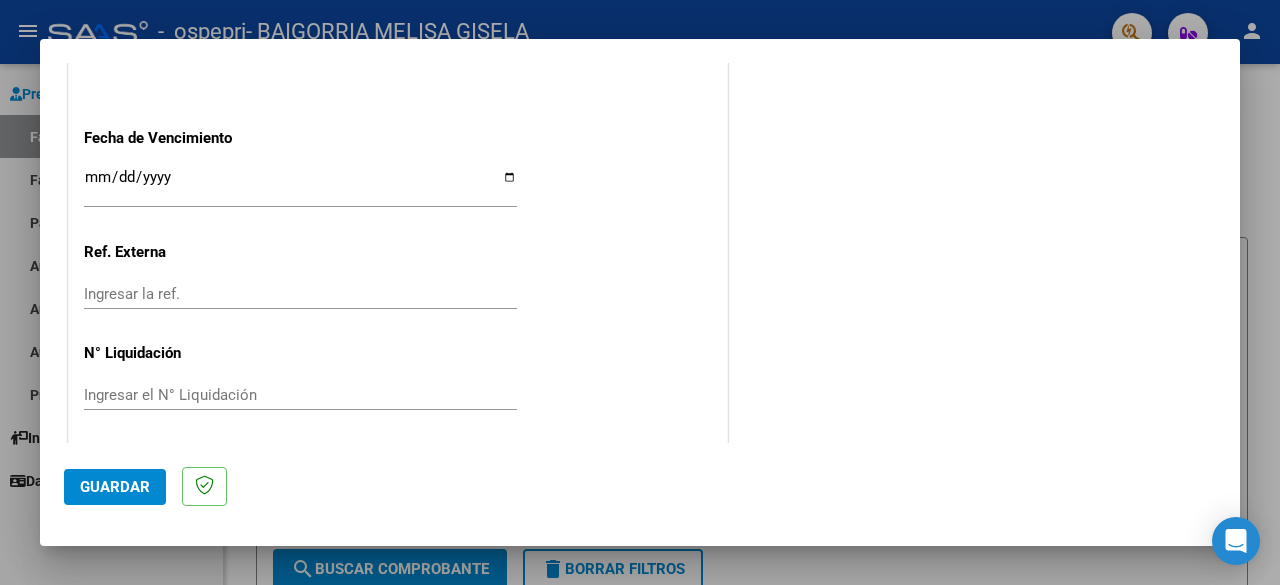 type on "202507" 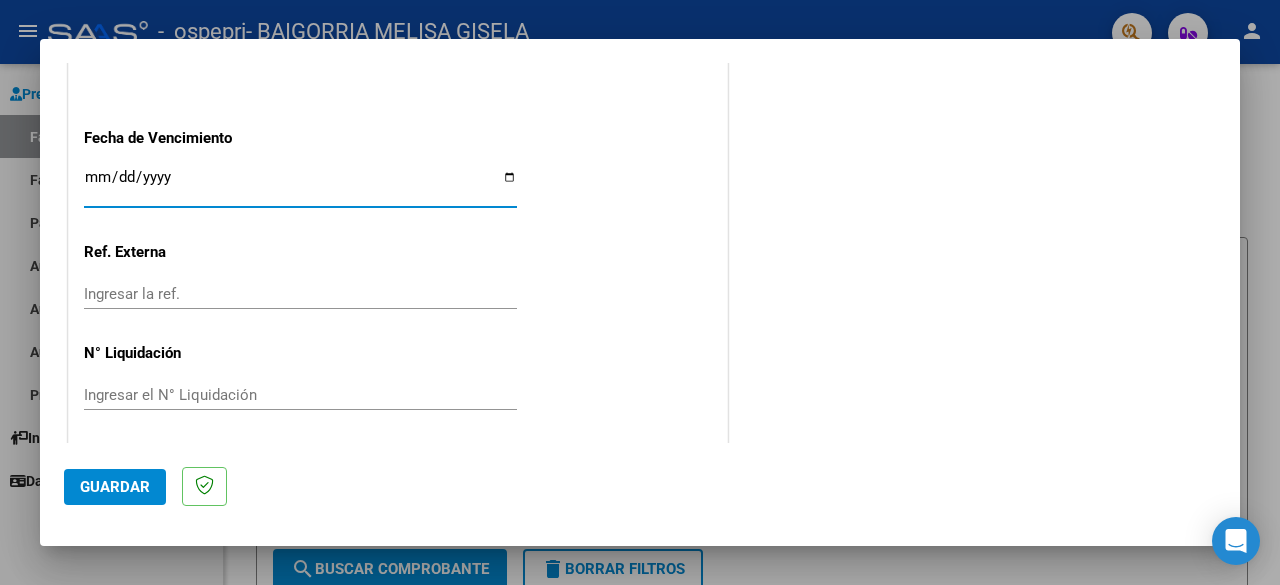 type on "2025-08-13" 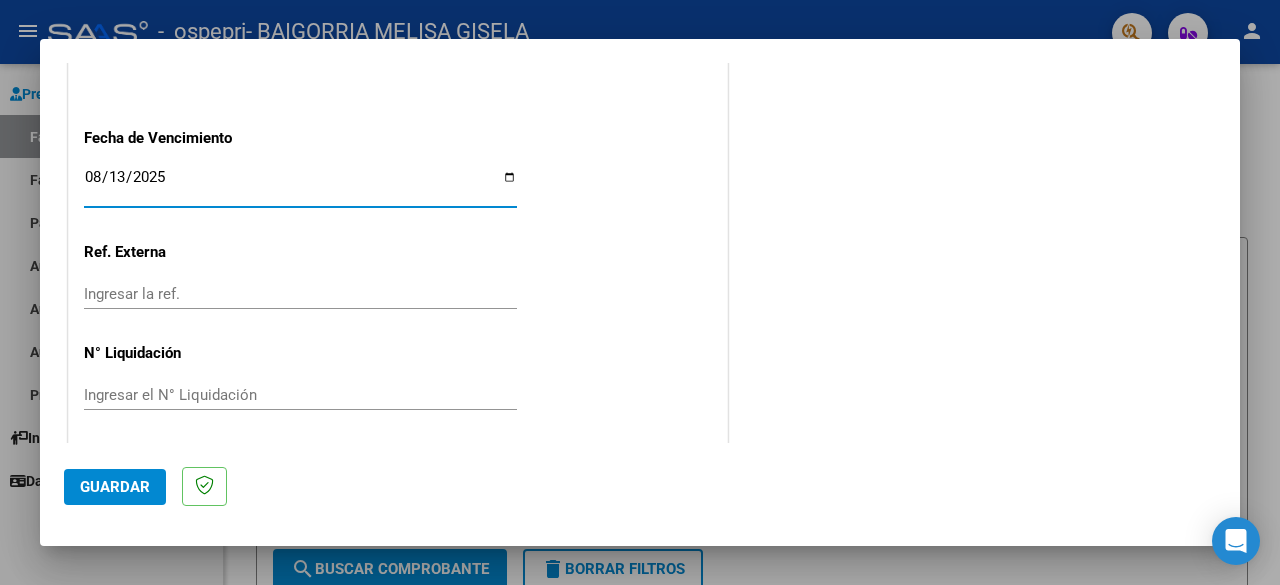 click on "Ingresar el N° Liquidación" 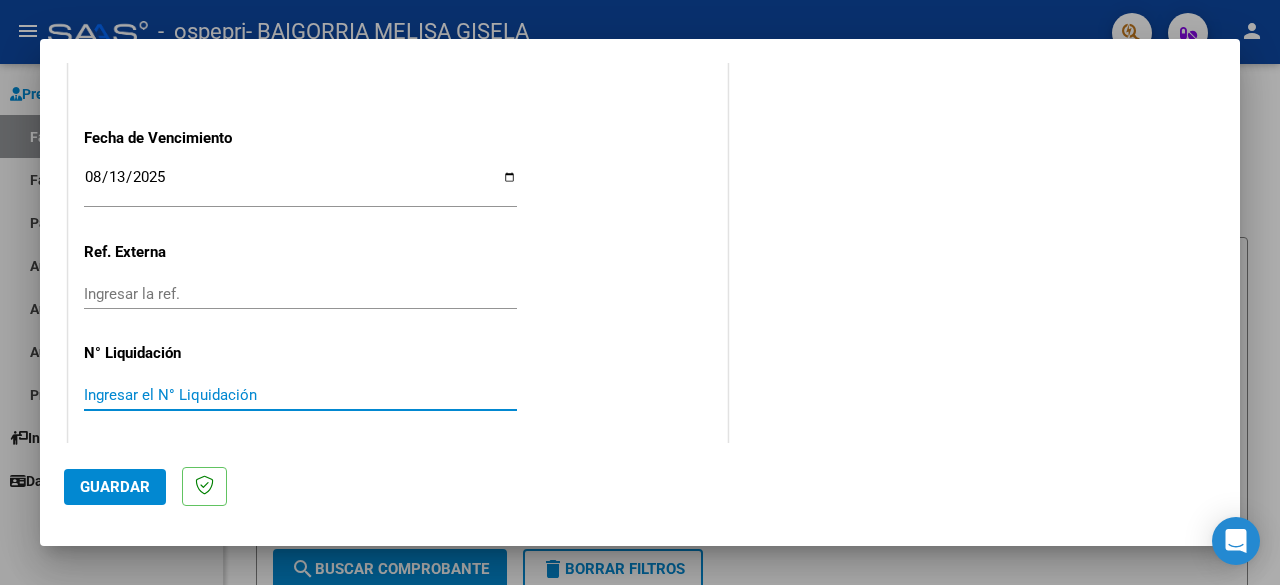 click on "Ingresar el N° Liquidación" at bounding box center (300, 395) 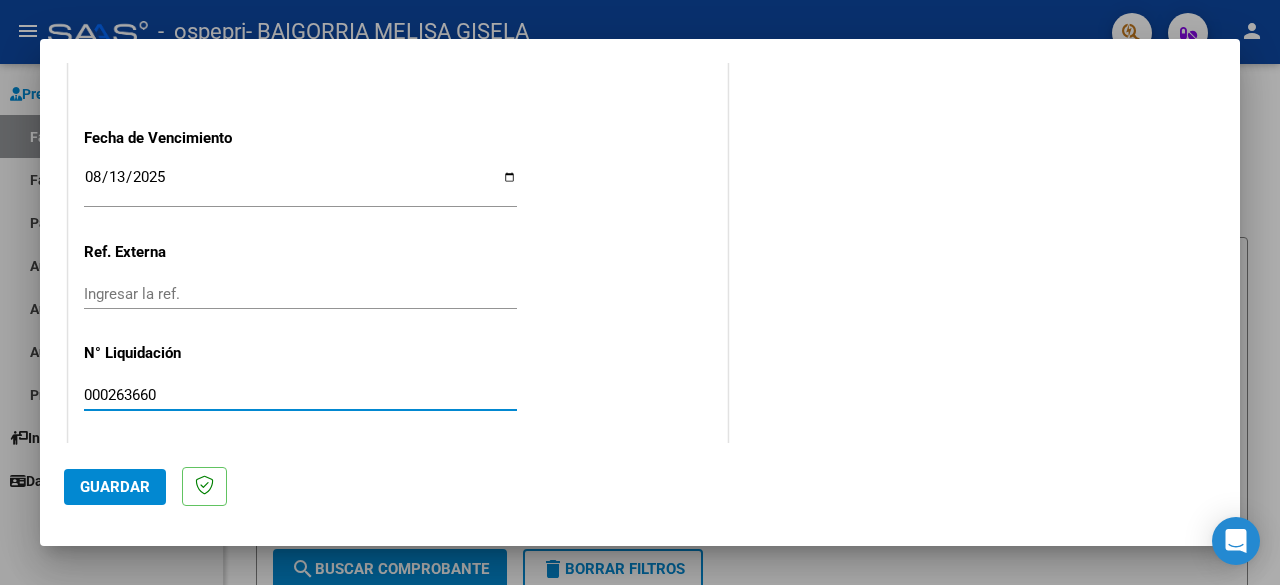 click on "000263660" at bounding box center [300, 395] 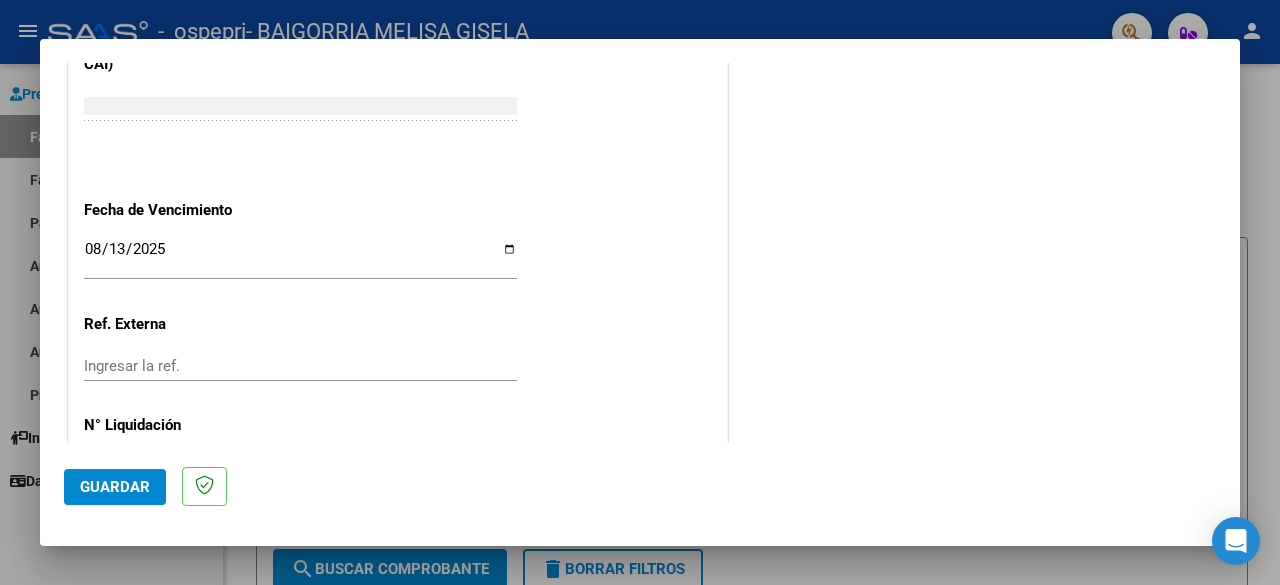 scroll, scrollTop: 1382, scrollLeft: 0, axis: vertical 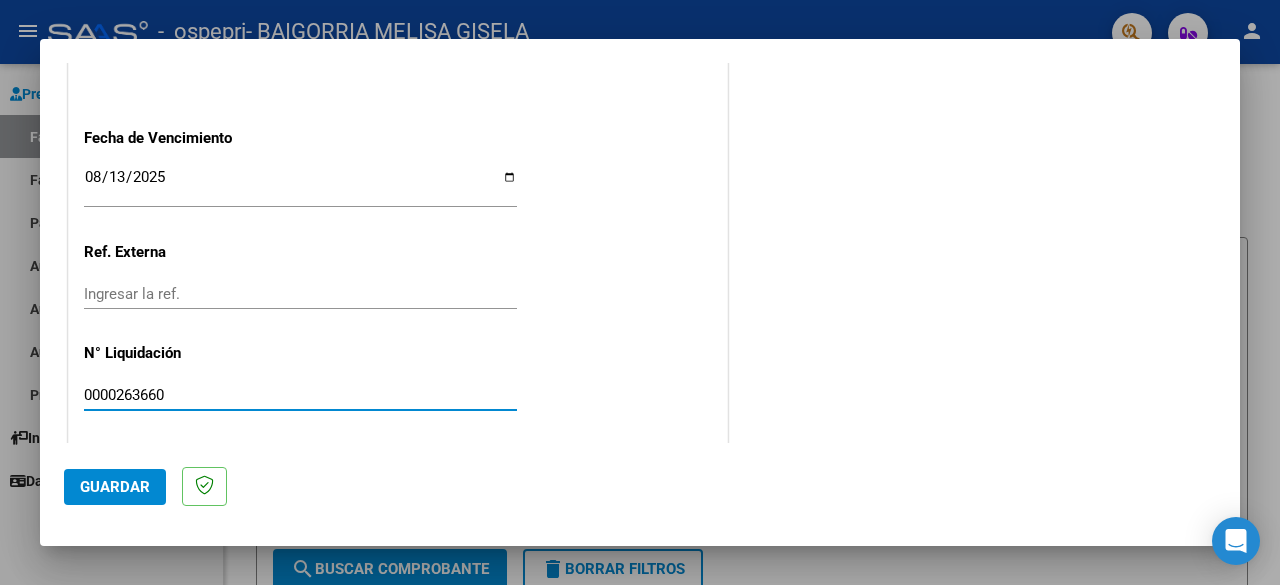 type on "0000263660" 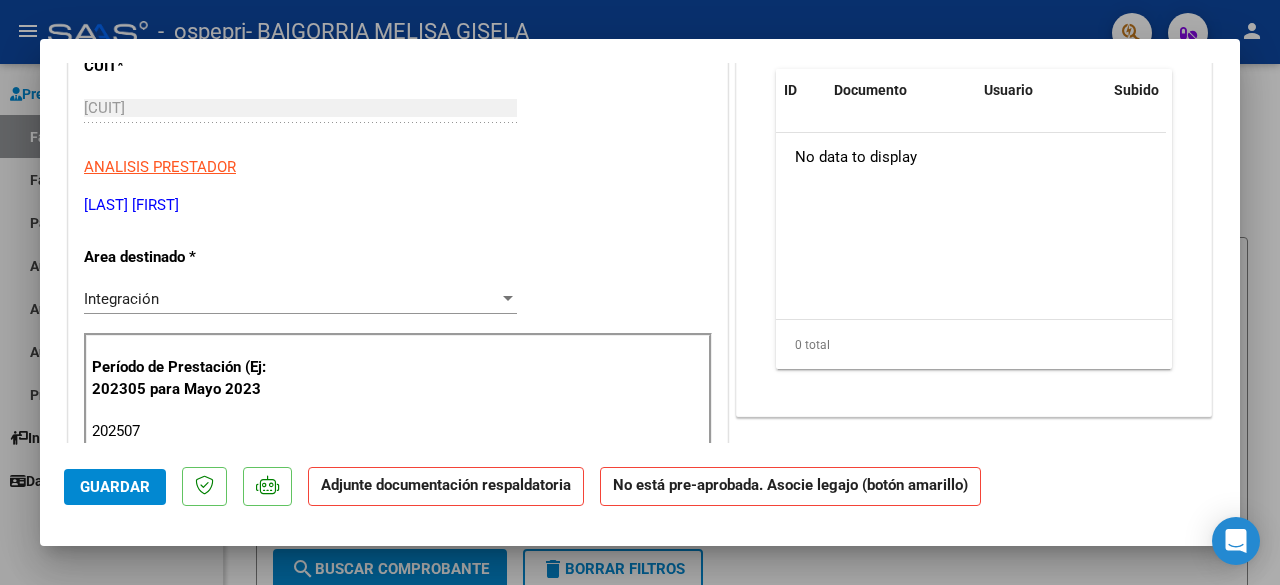 scroll, scrollTop: 175, scrollLeft: 0, axis: vertical 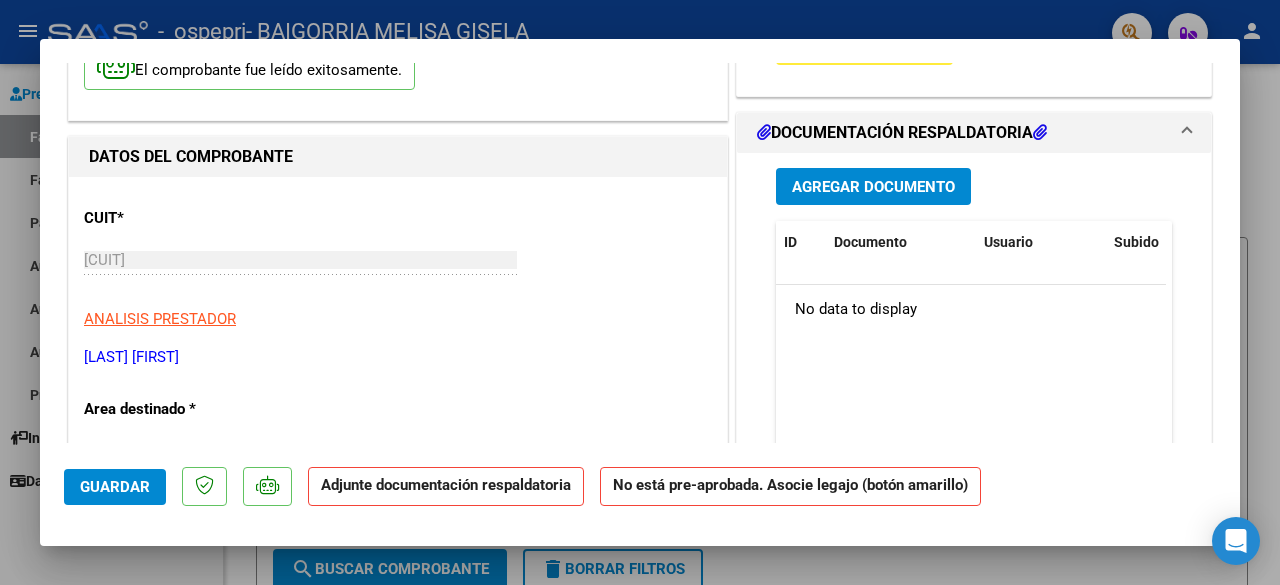 click on "Agregar Documento" at bounding box center (873, 186) 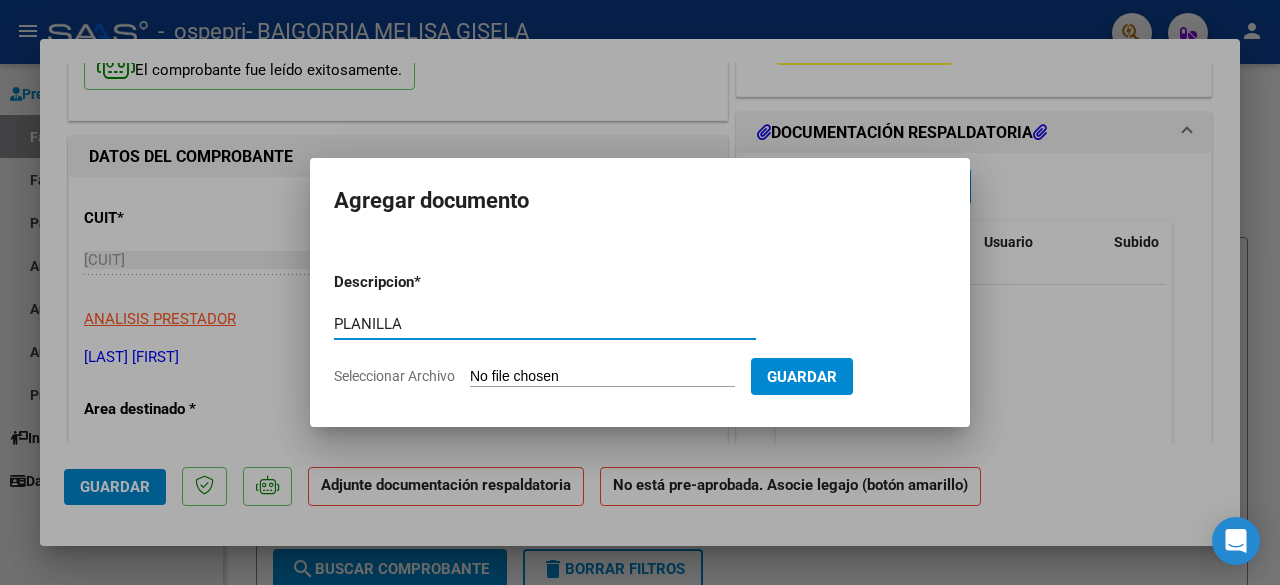 type on "PLANILLA" 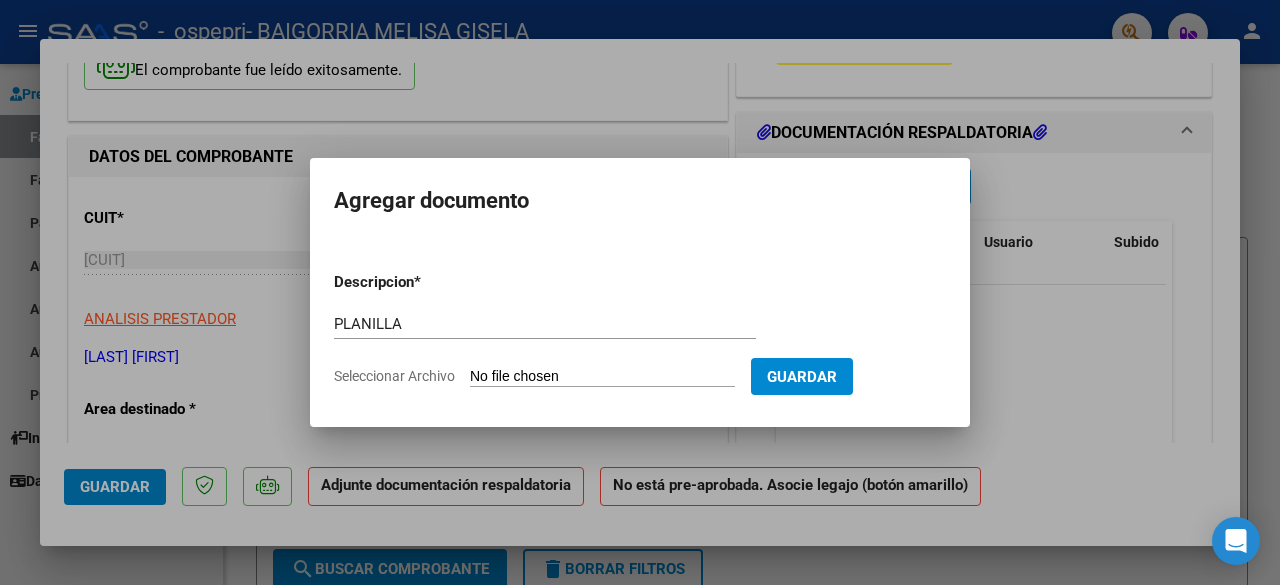 type on "C:\fakepath\planilla Rodríguez Thiago julio 25.pdf" 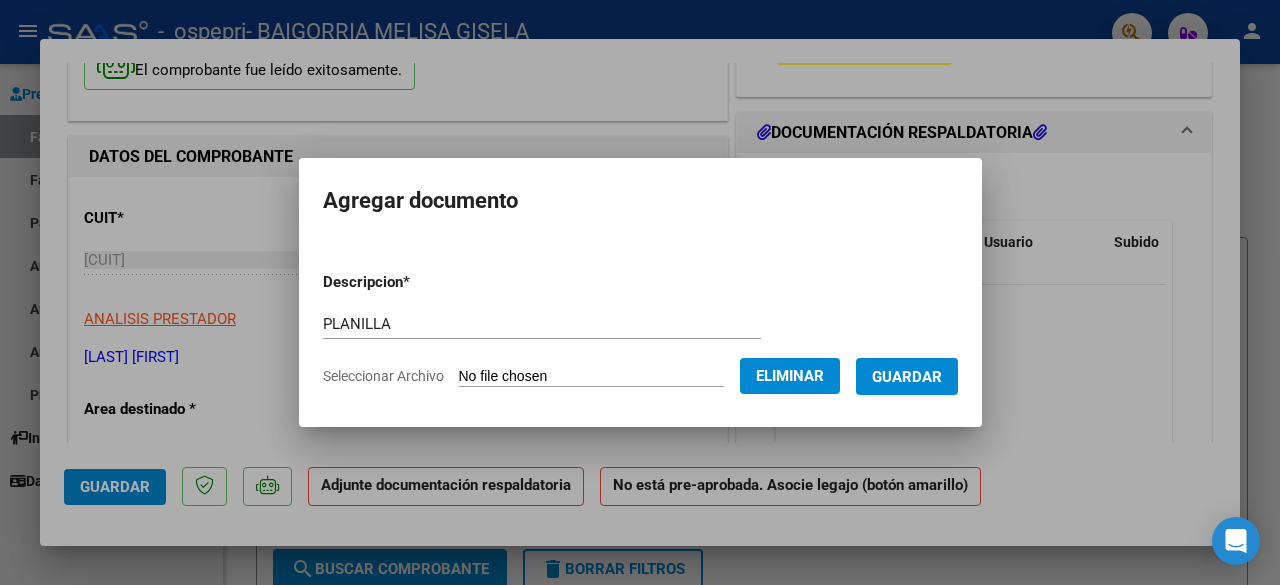 click on "Guardar" at bounding box center (907, 377) 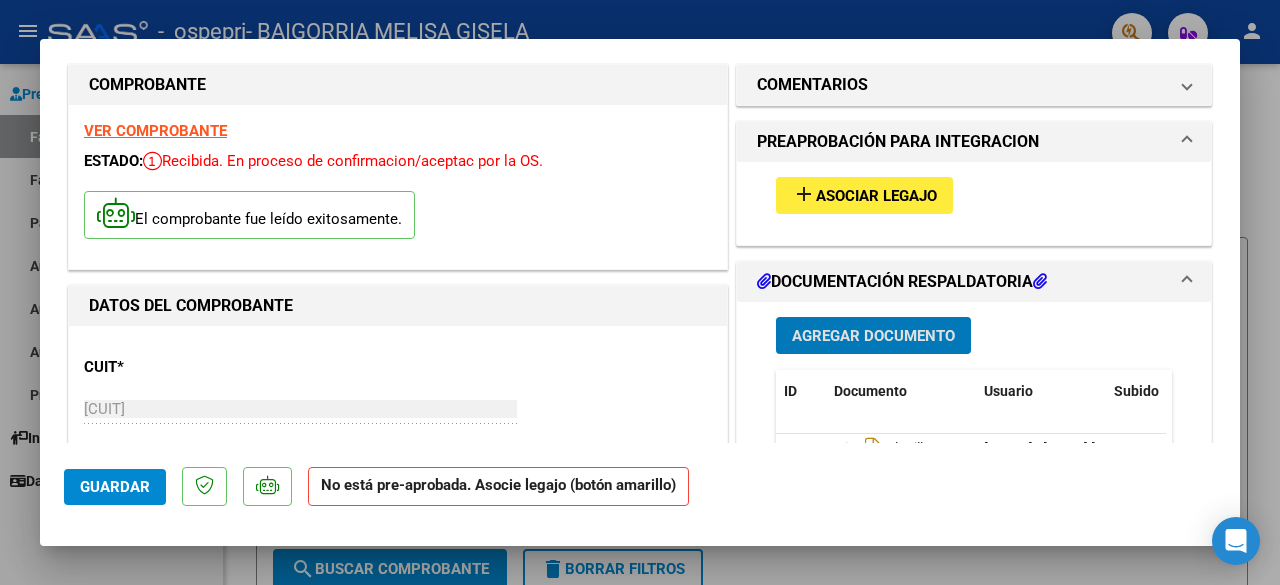 scroll, scrollTop: 0, scrollLeft: 0, axis: both 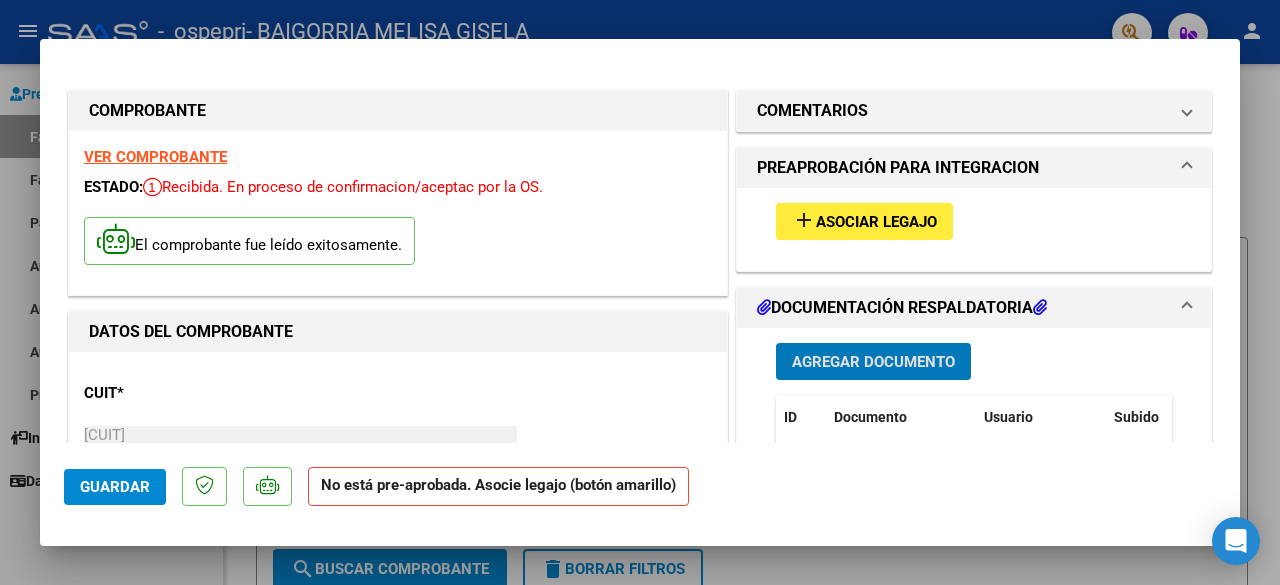 click on "Asociar Legajo" at bounding box center (876, 222) 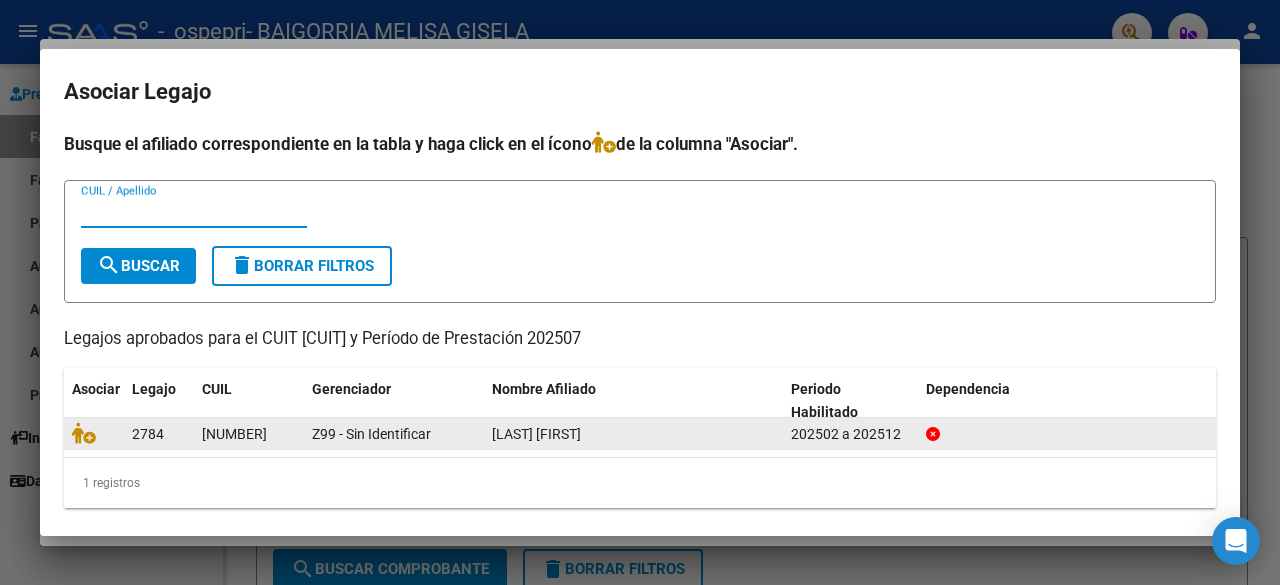 click on "2784" 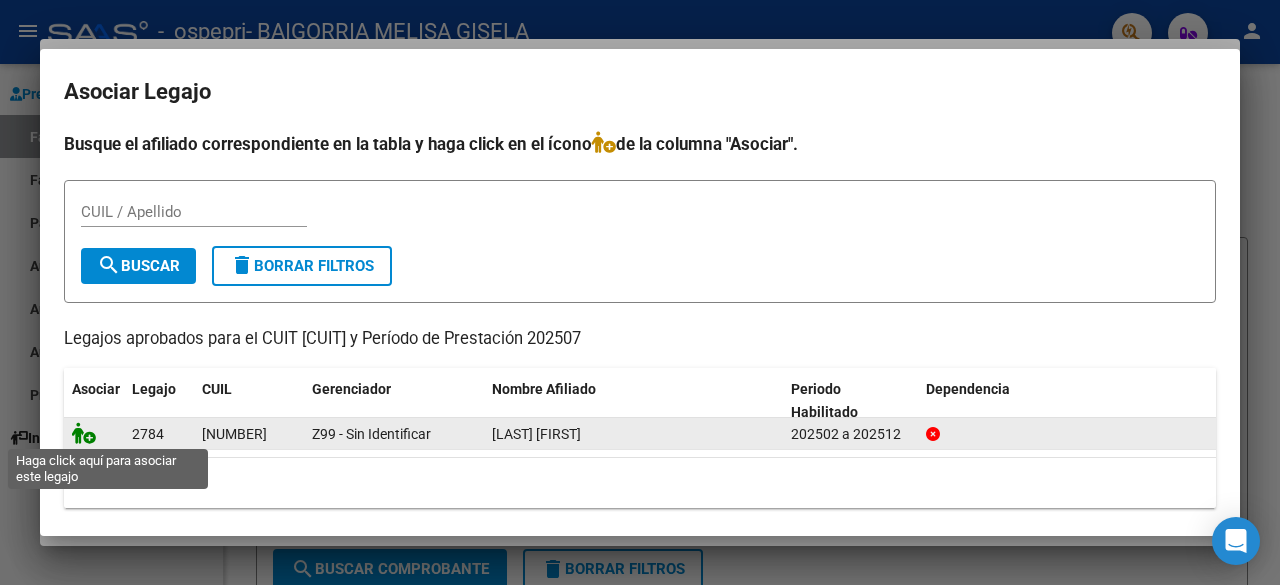 click 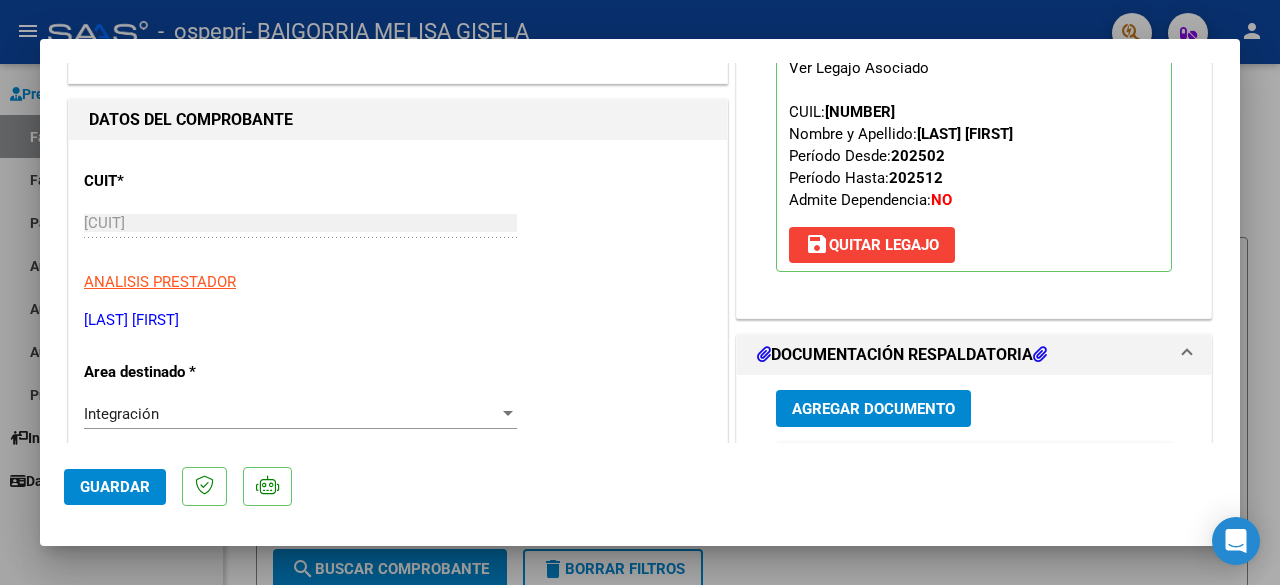 scroll, scrollTop: 400, scrollLeft: 0, axis: vertical 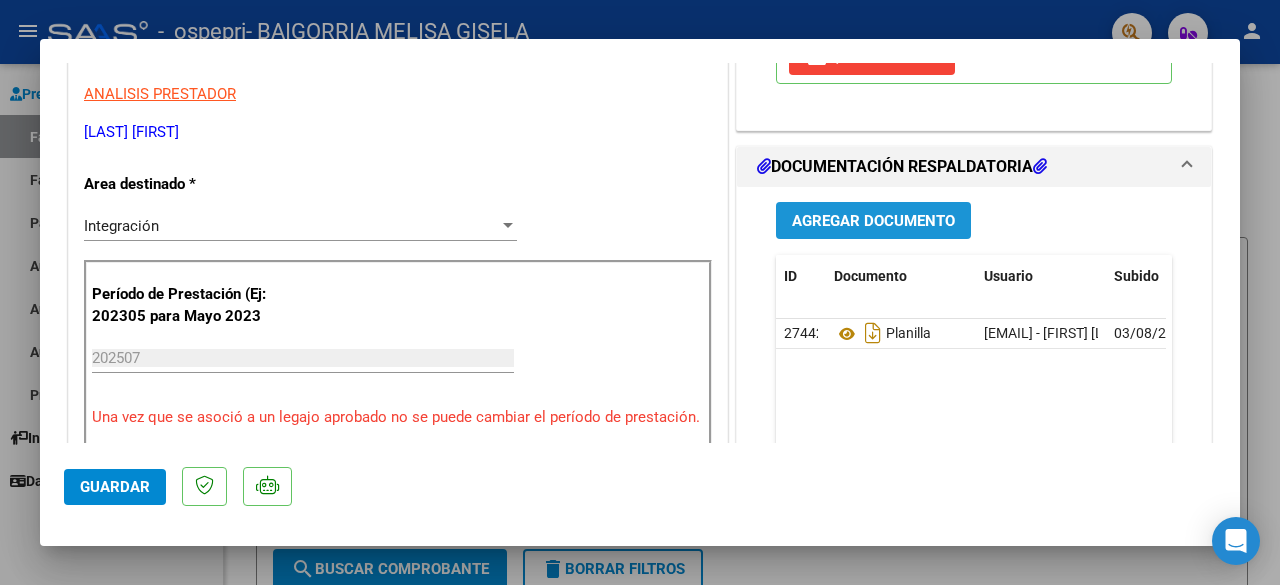 click on "Agregar Documento" at bounding box center (873, 221) 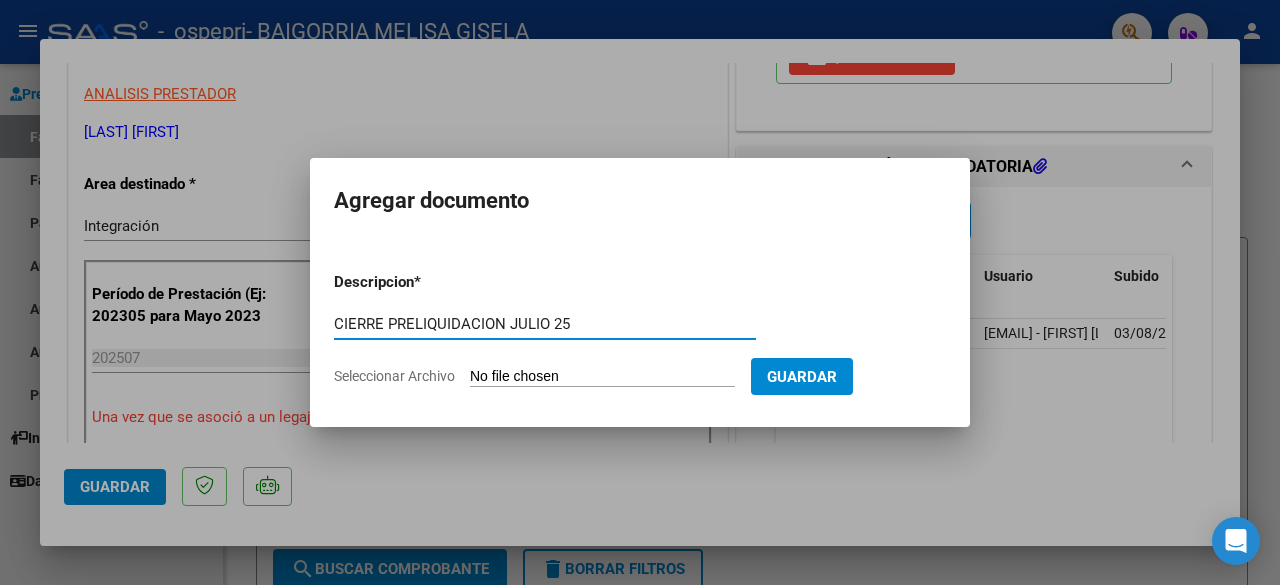 type on "CIERRE PRELIQUIDACION JULIO 25" 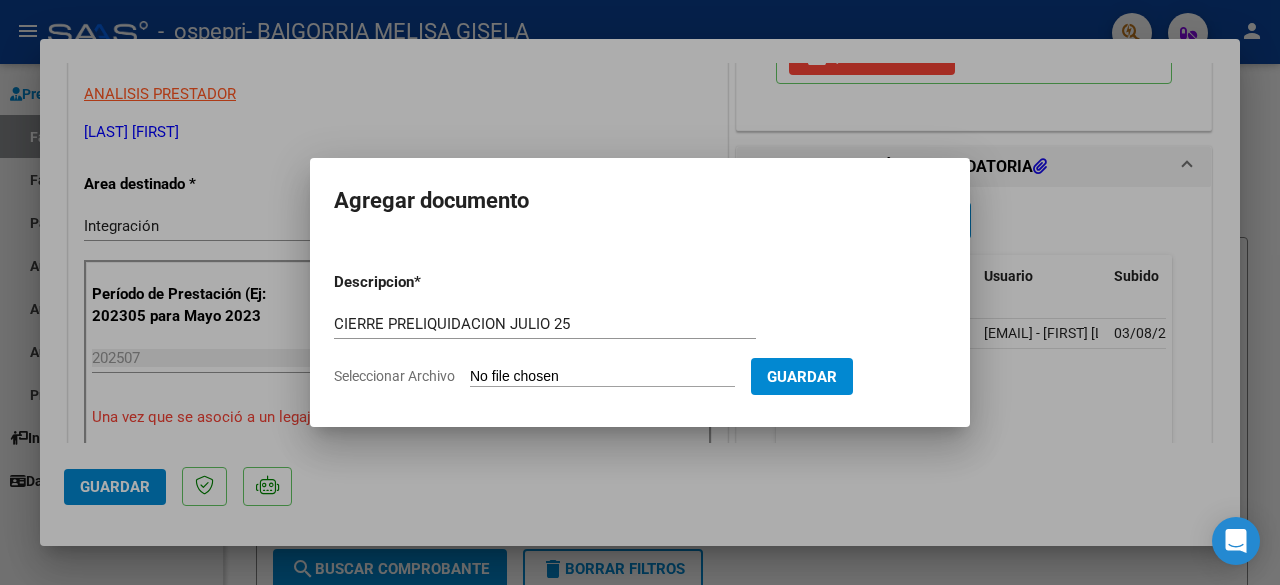 click on "Seleccionar Archivo" at bounding box center (602, 377) 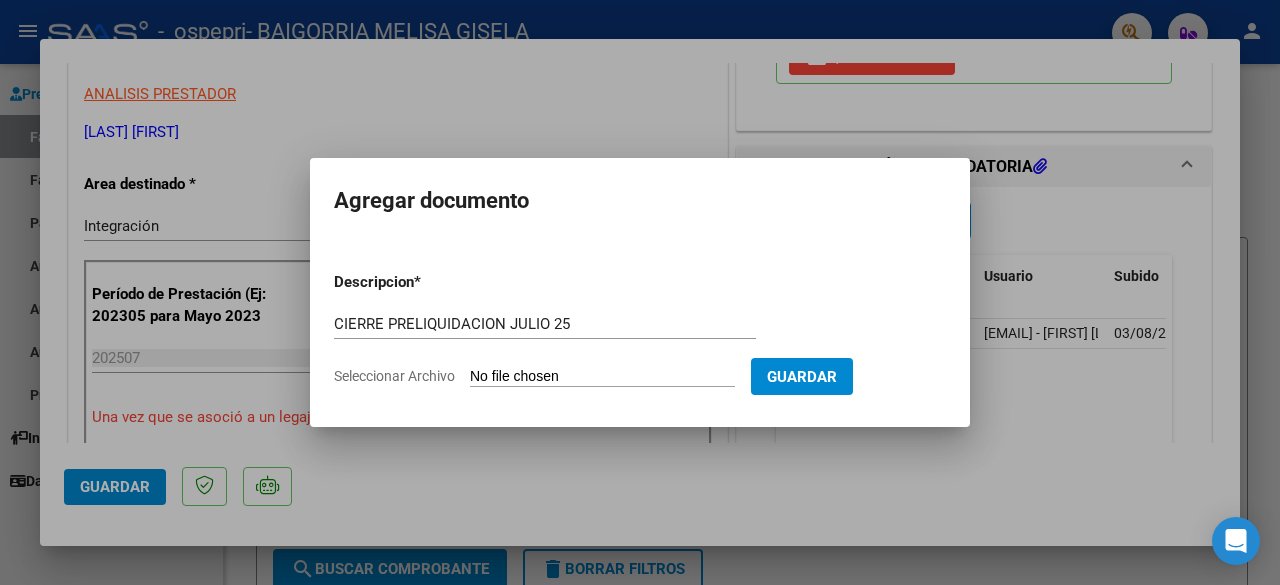 click on "Seleccionar Archivo" at bounding box center (602, 377) 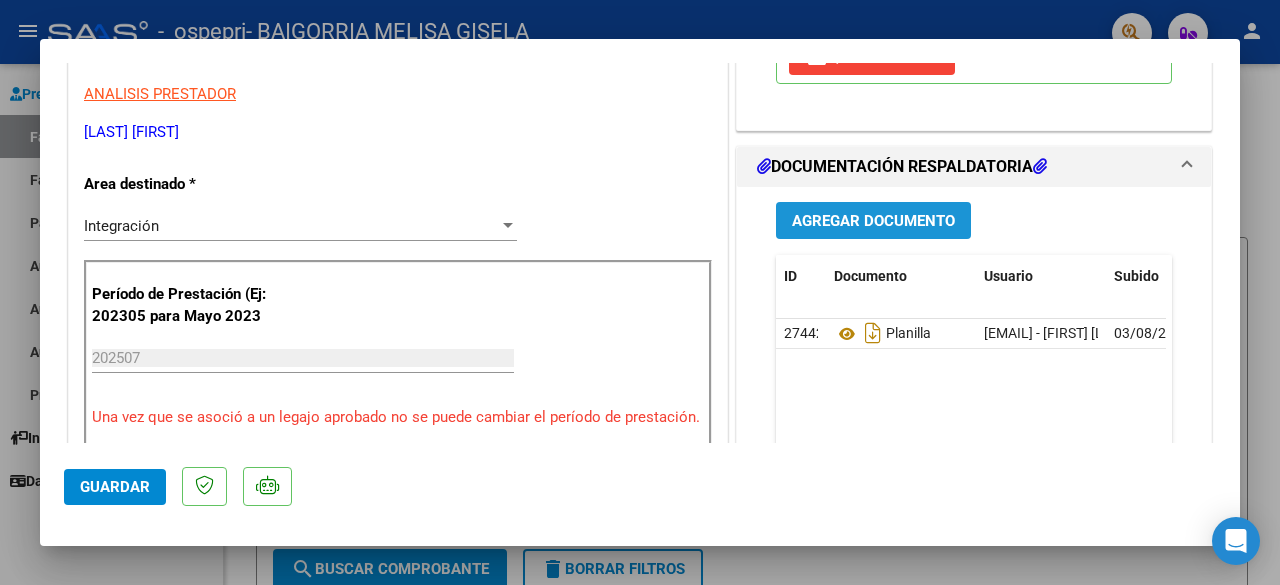 click on "Agregar Documento" at bounding box center [873, 220] 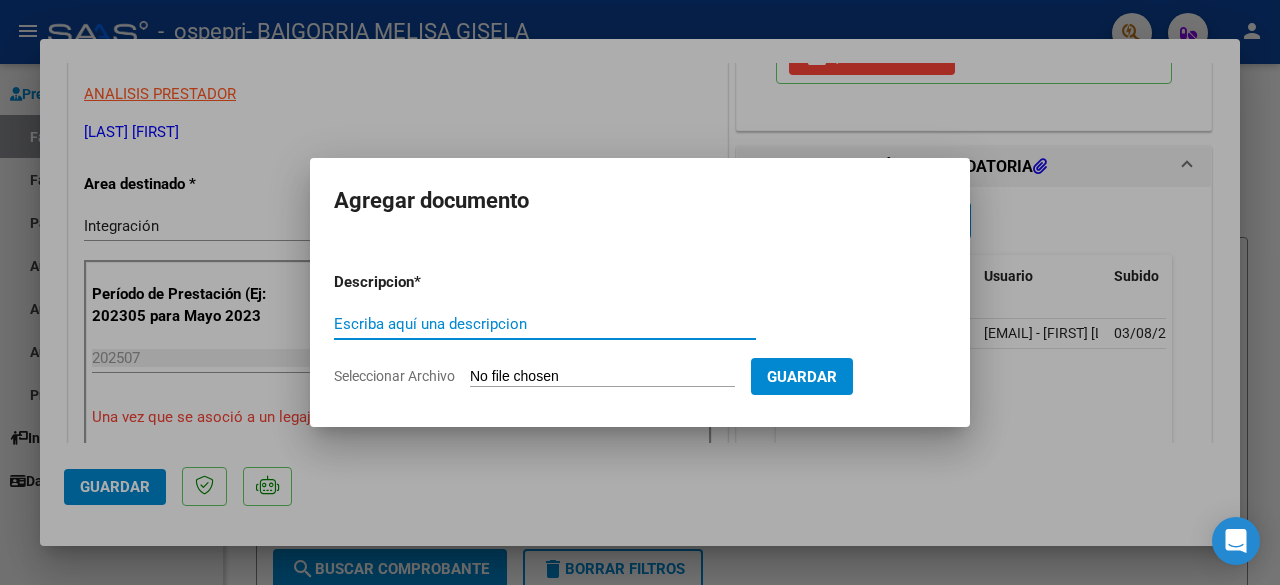 click on "Seleccionar Archivo" at bounding box center [602, 377] 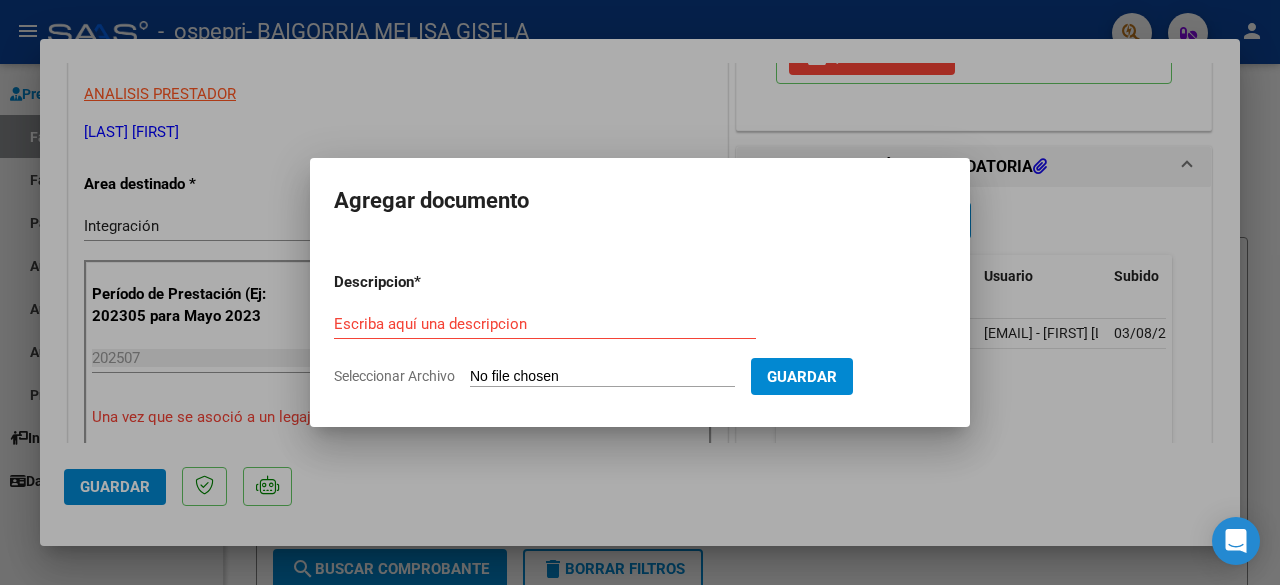 click at bounding box center [640, 292] 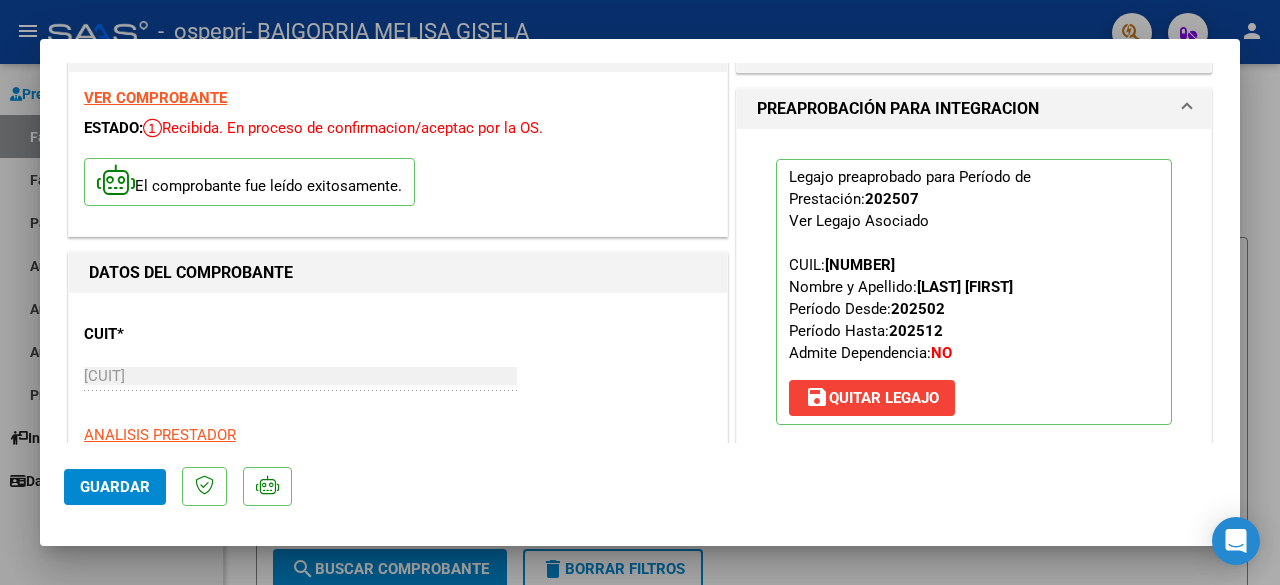 scroll, scrollTop: 0, scrollLeft: 0, axis: both 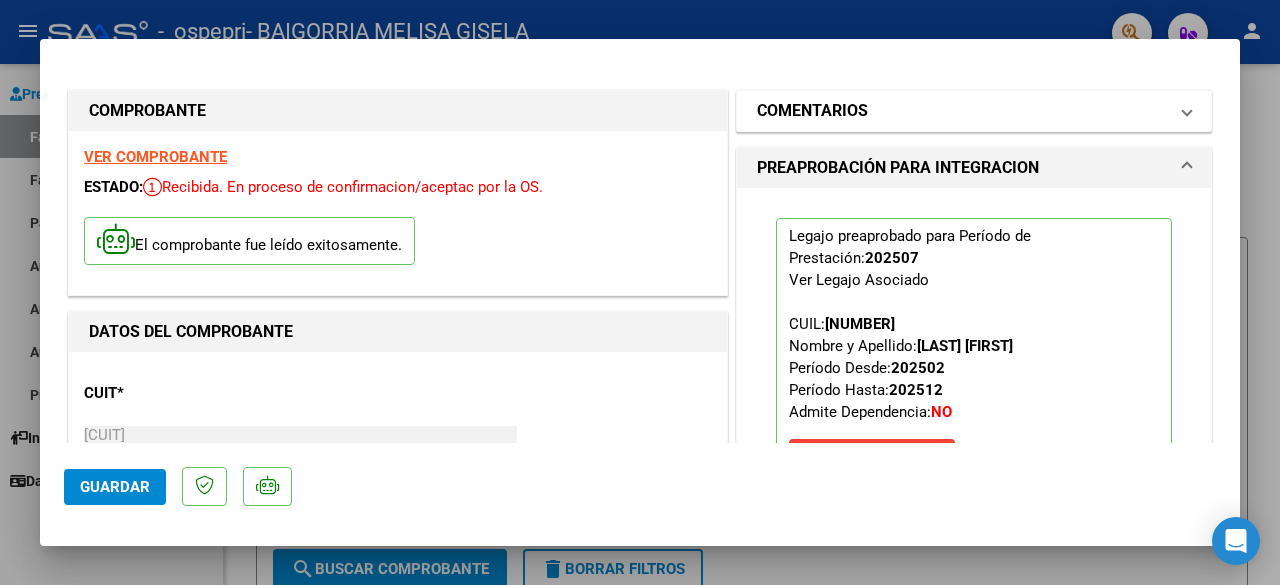 click on "COMENTARIOS" at bounding box center [974, 111] 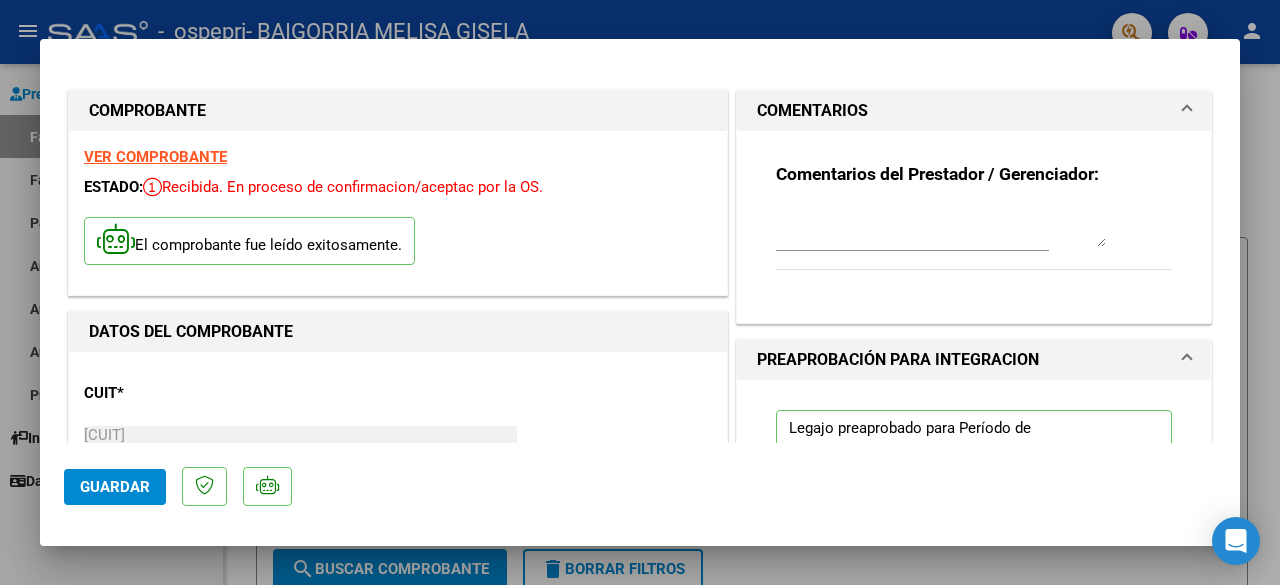 click at bounding box center [941, 227] 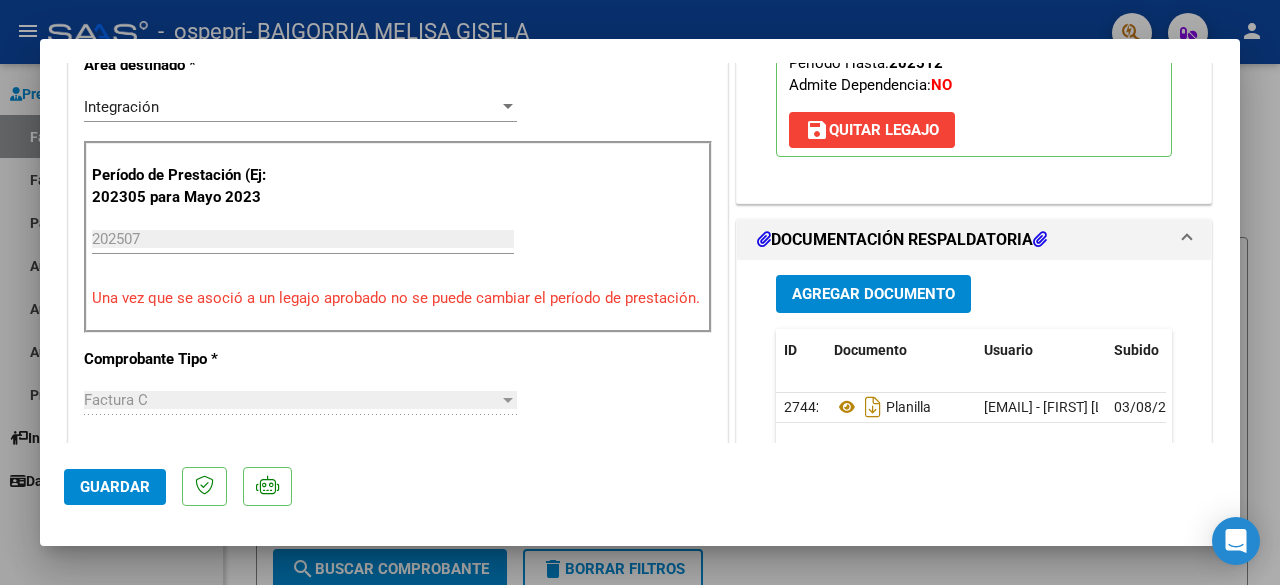 scroll, scrollTop: 600, scrollLeft: 0, axis: vertical 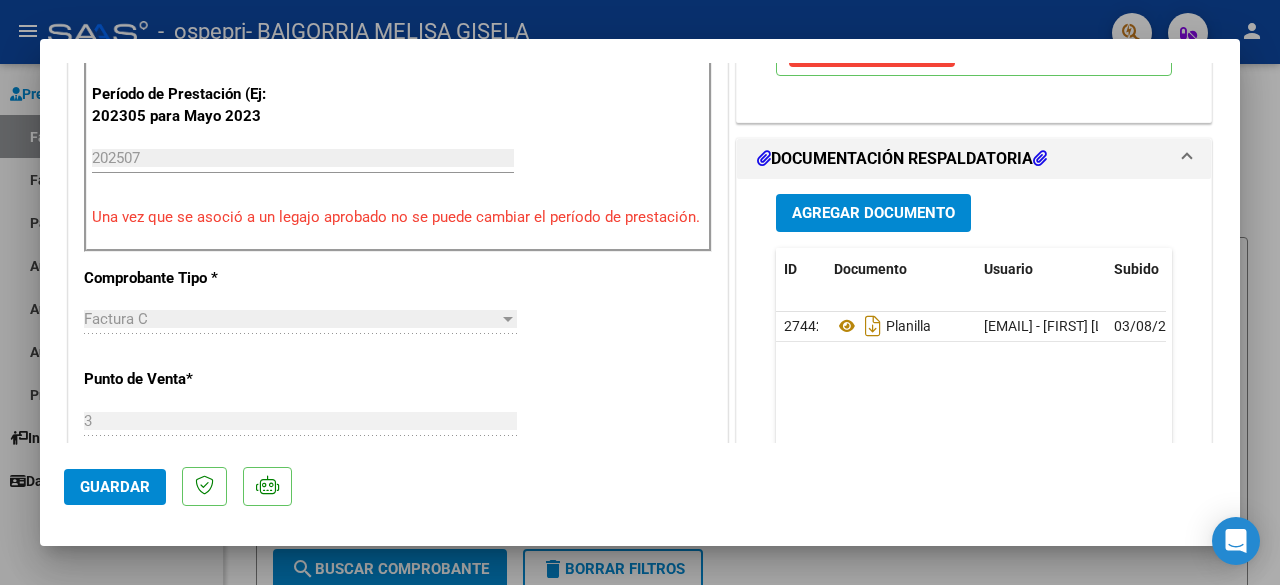 click on "Agregar Documento" at bounding box center [873, 214] 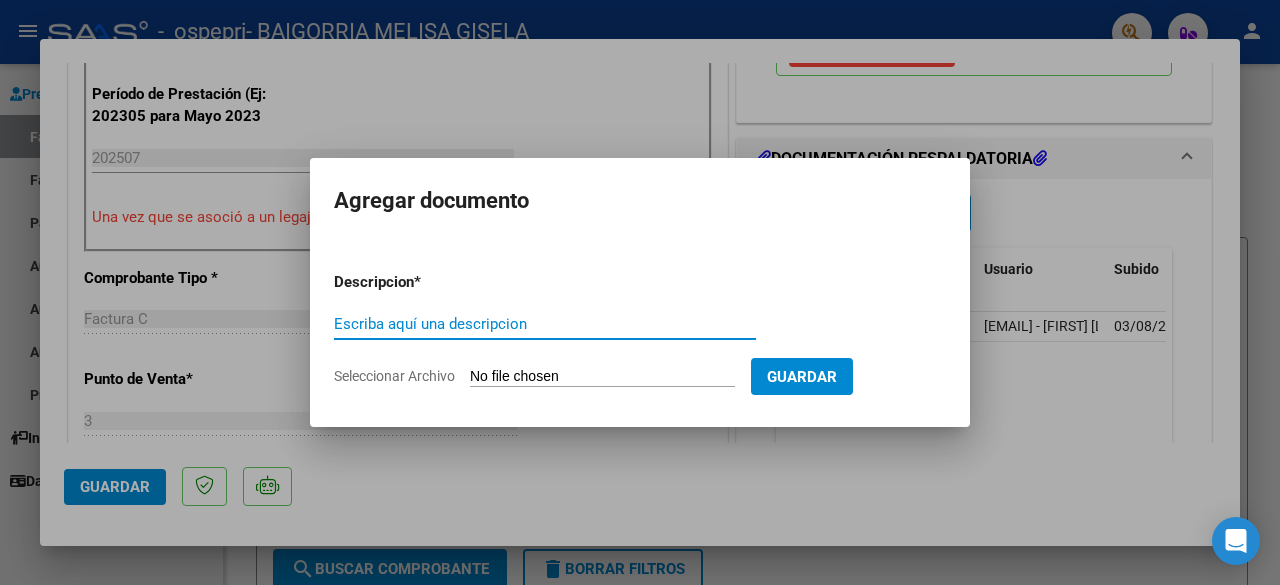 click on "Escriba aquí una descripcion" at bounding box center (545, 324) 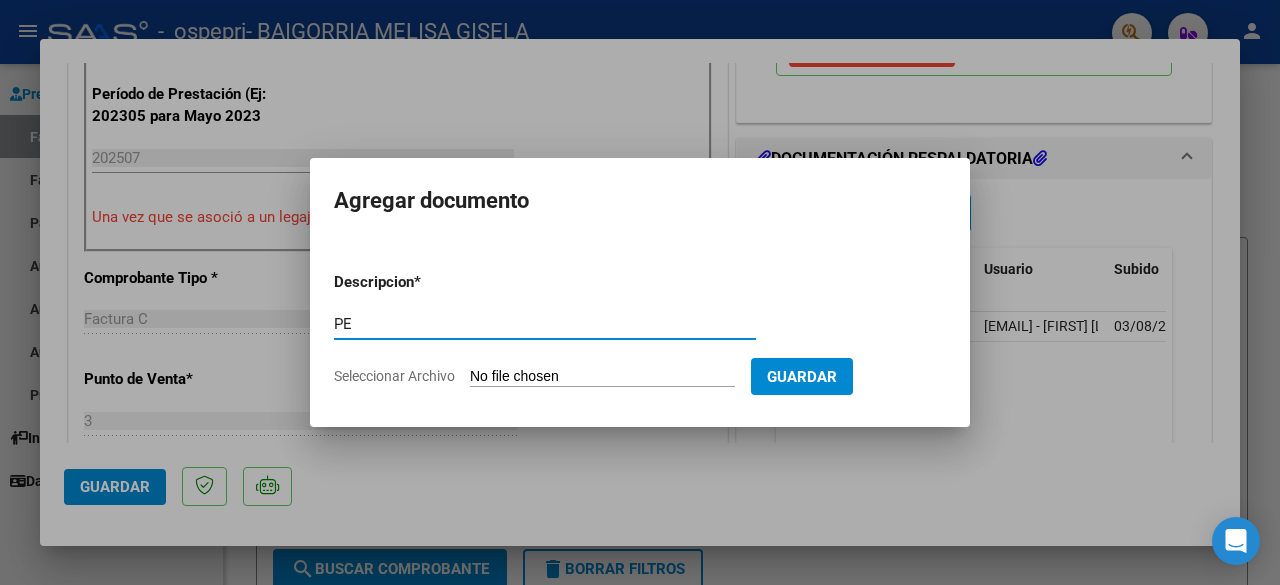 type on "P" 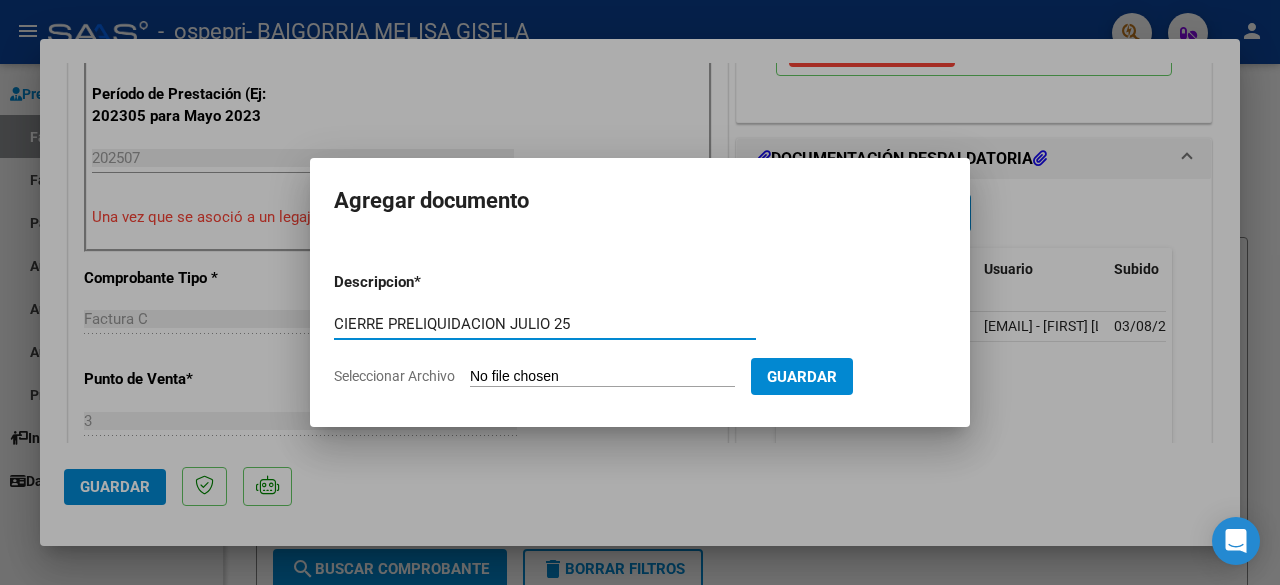 type on "CIERRE PRELIQUIDACION JULIO 25" 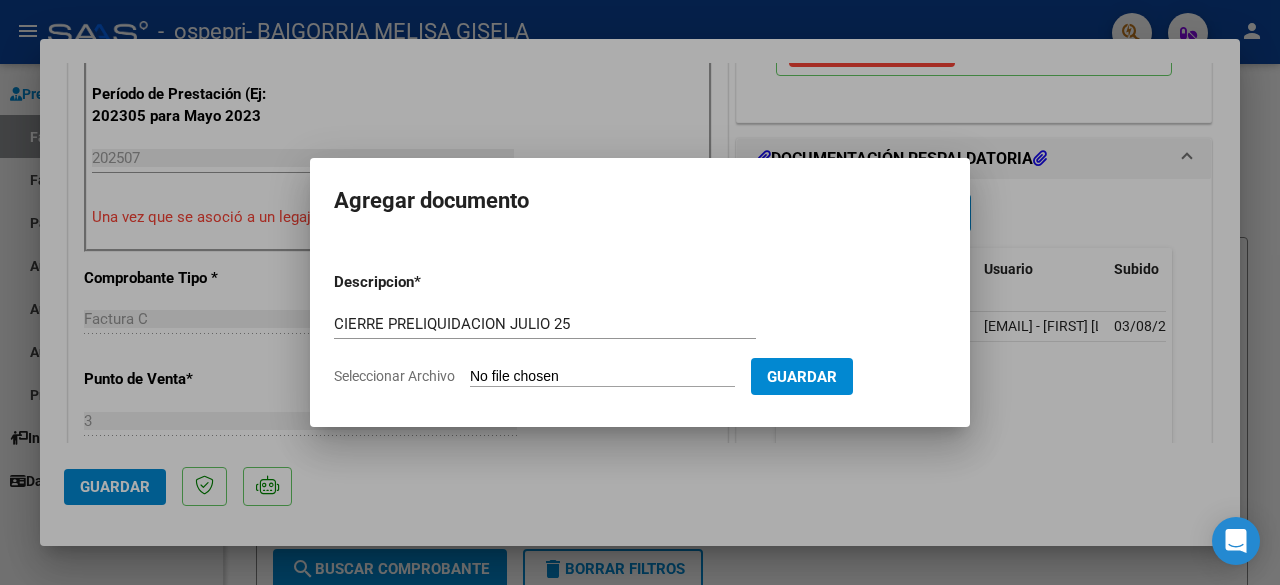 type on "C:\fakepath\CIERRE PRELIQUIDACION JULIO 25.pdf" 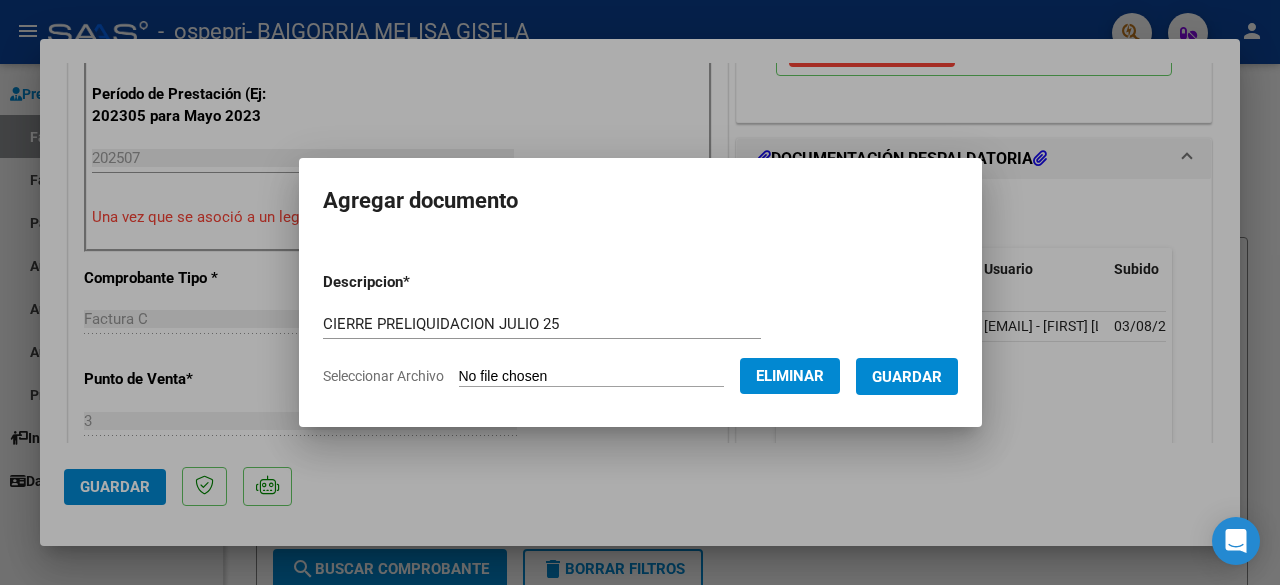 click on "Guardar" at bounding box center (907, 376) 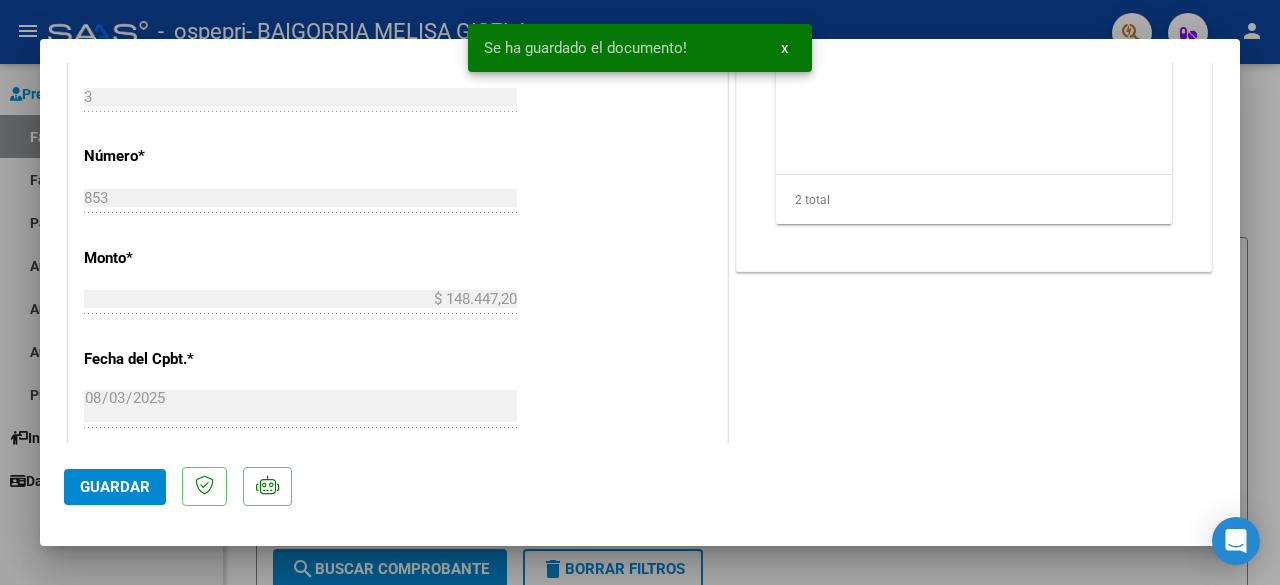 scroll, scrollTop: 1100, scrollLeft: 0, axis: vertical 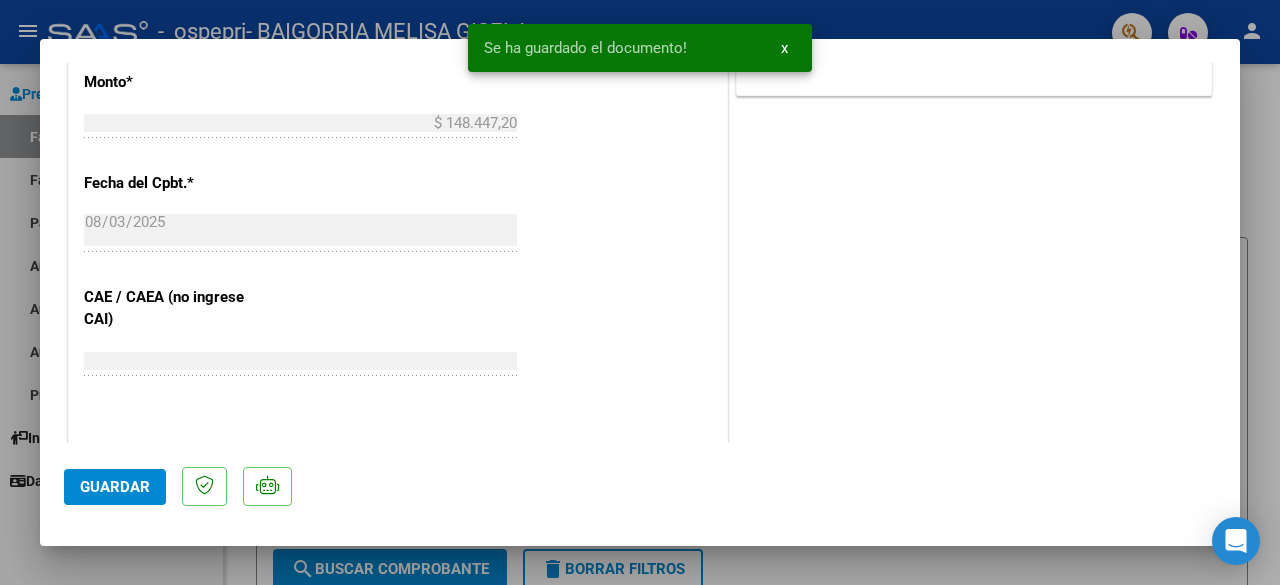 click on "Guardar" 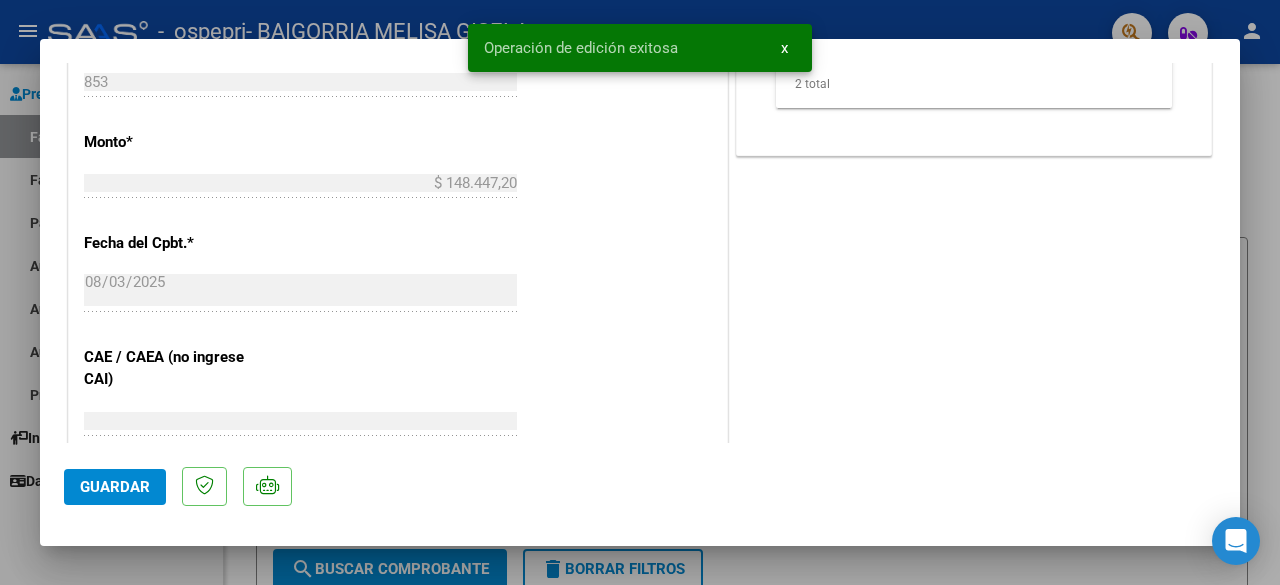 scroll, scrollTop: 1000, scrollLeft: 0, axis: vertical 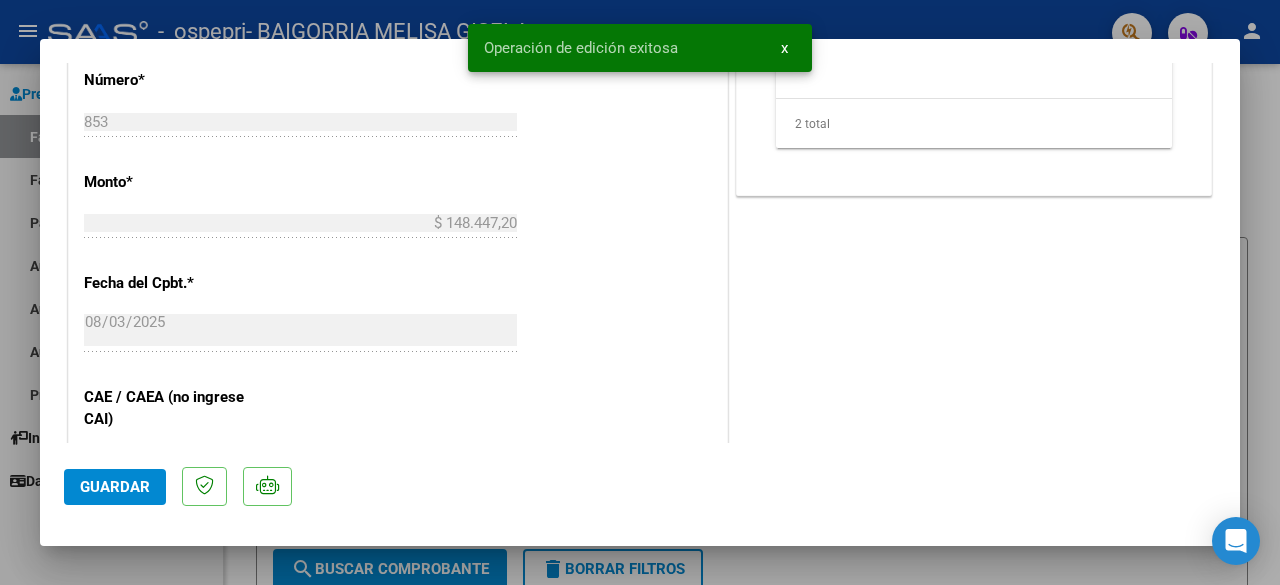 click on "x" at bounding box center [784, 48] 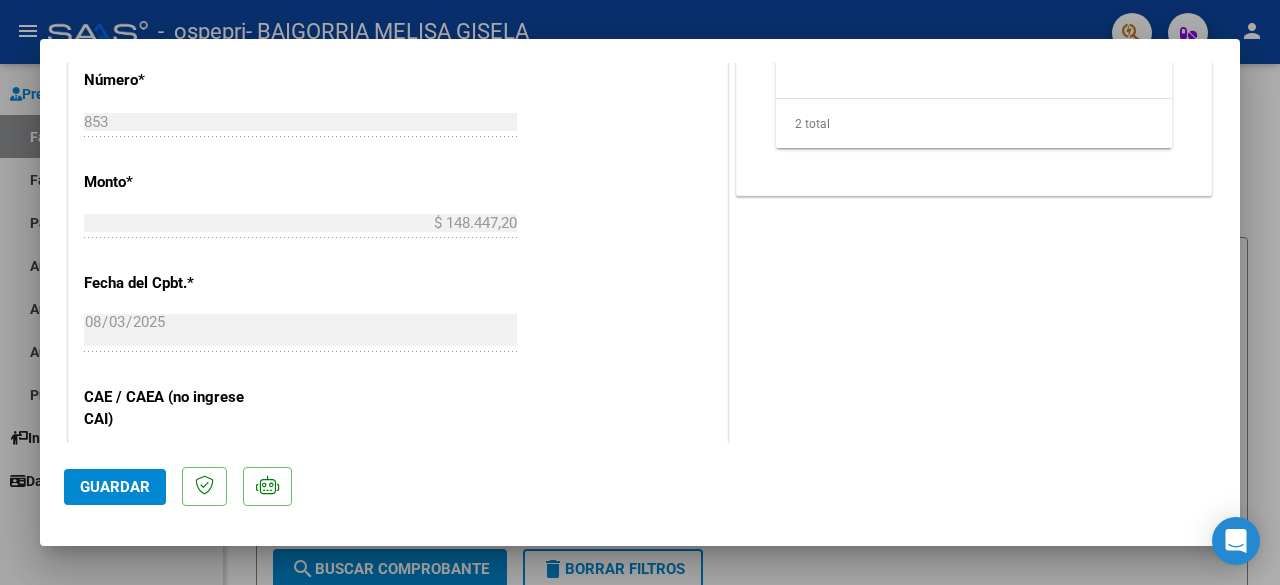 click at bounding box center [640, 292] 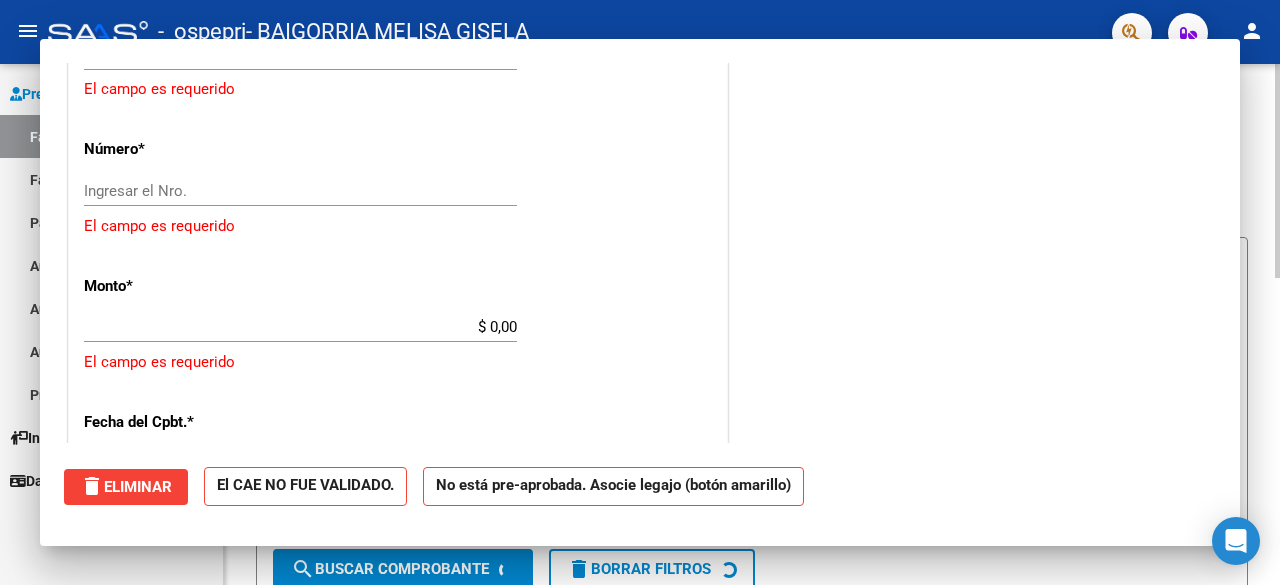 scroll, scrollTop: 0, scrollLeft: 0, axis: both 